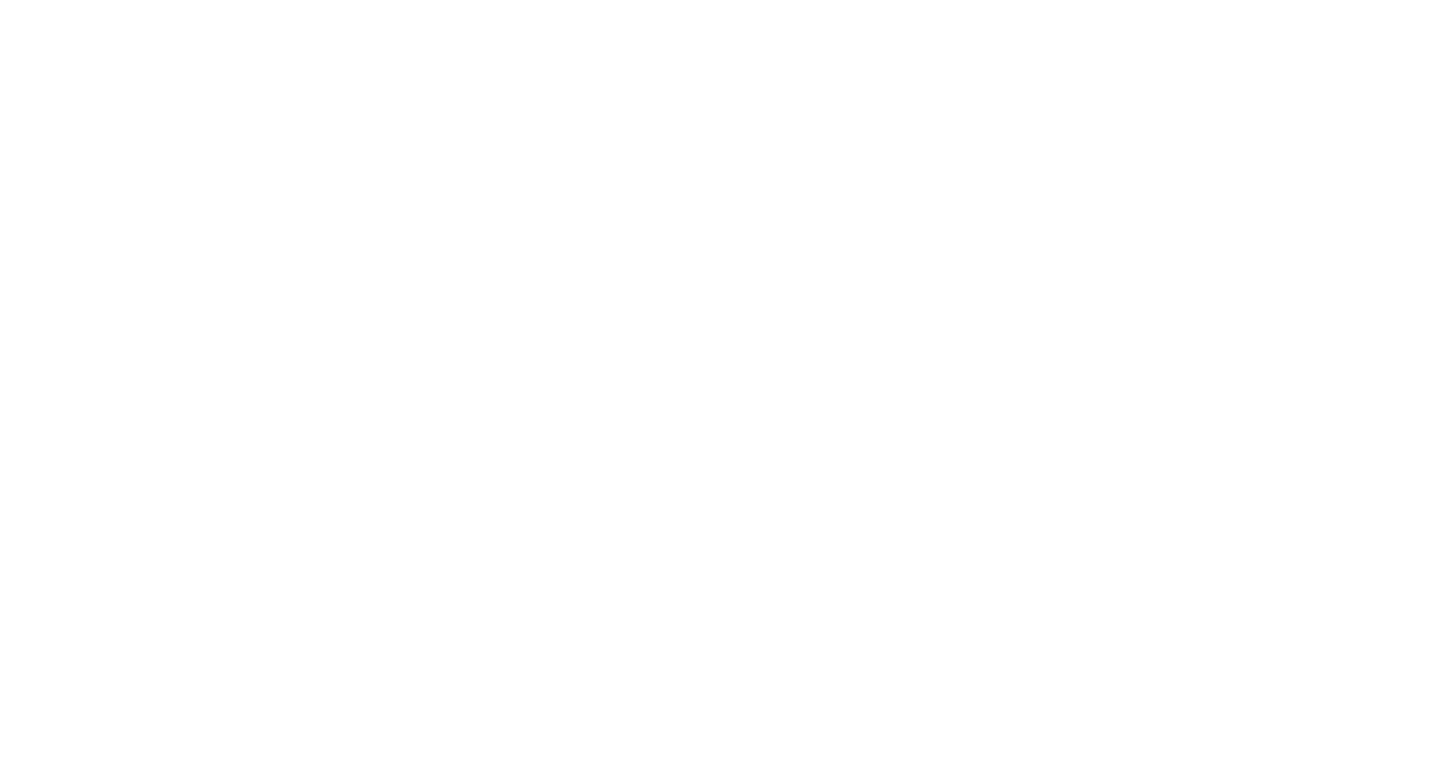 scroll, scrollTop: 0, scrollLeft: 0, axis: both 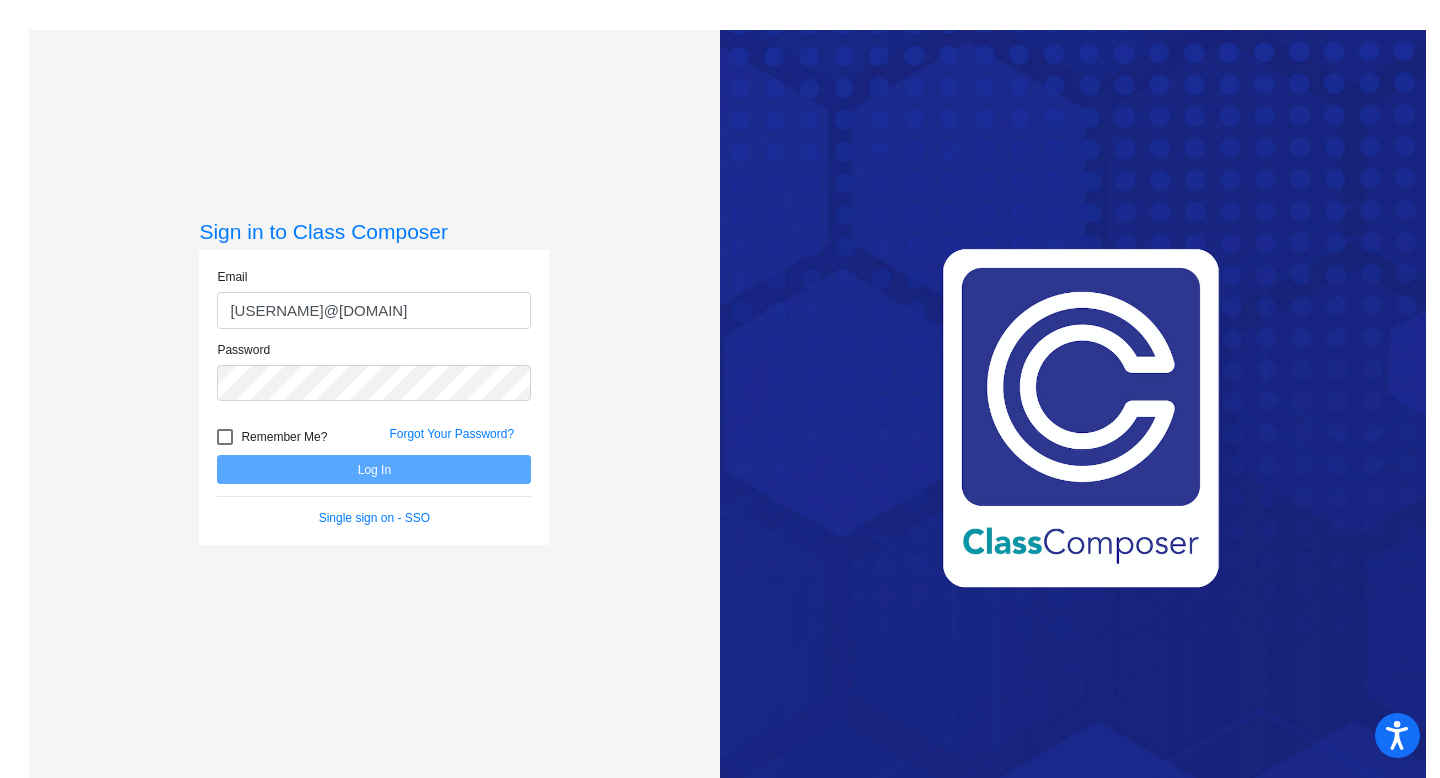 type on "[USERNAME]@[DOMAIN]" 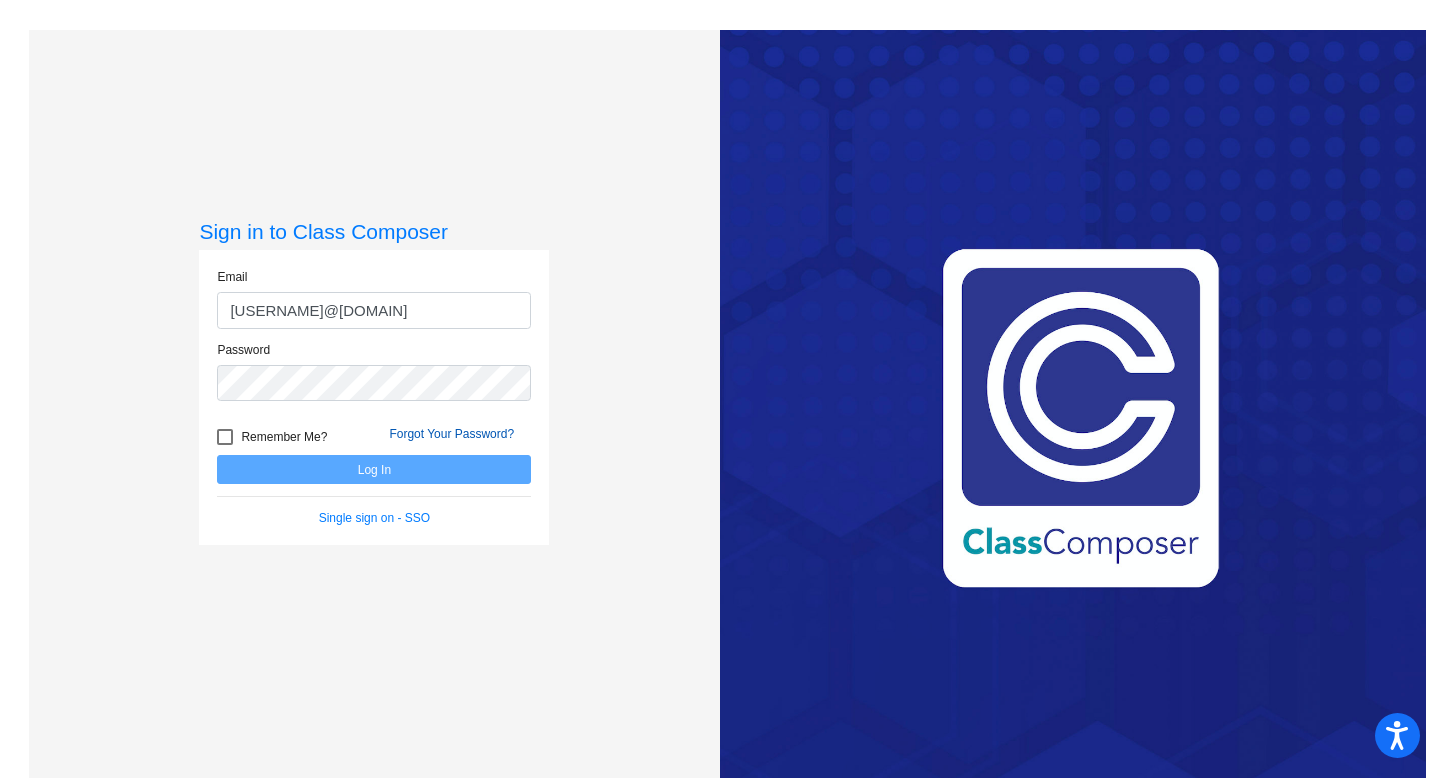 click on "Forgot Your Password?" 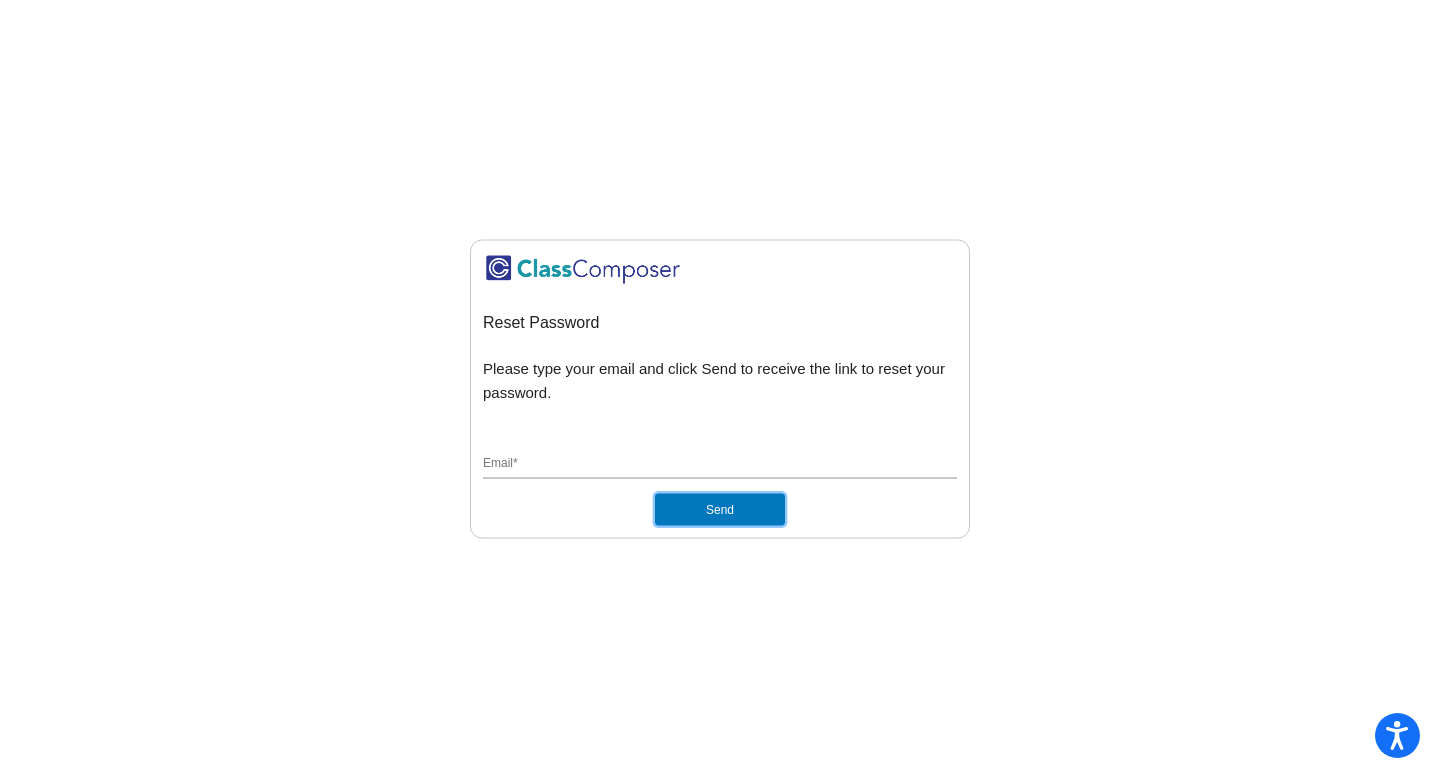 click on "Send" 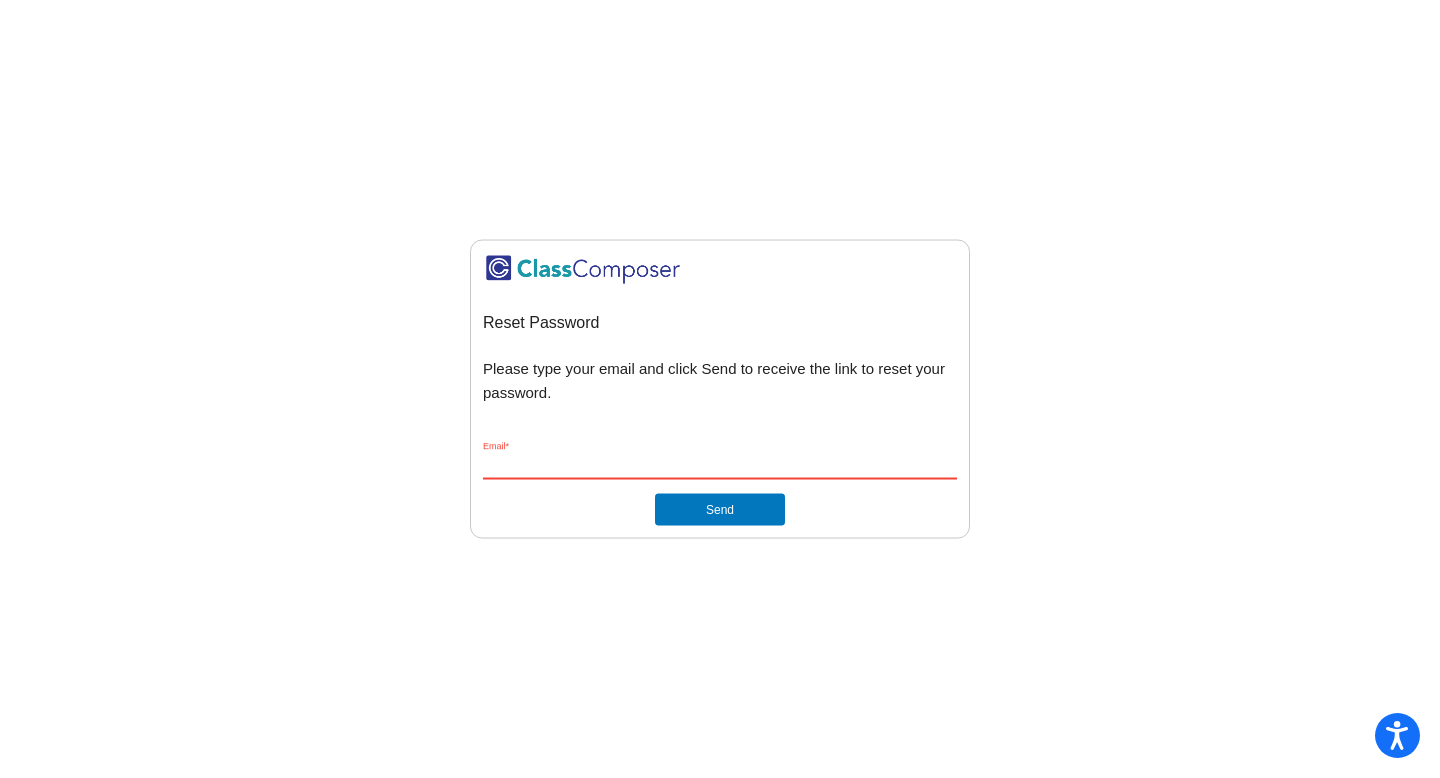 click on "Email  *" at bounding box center (720, 464) 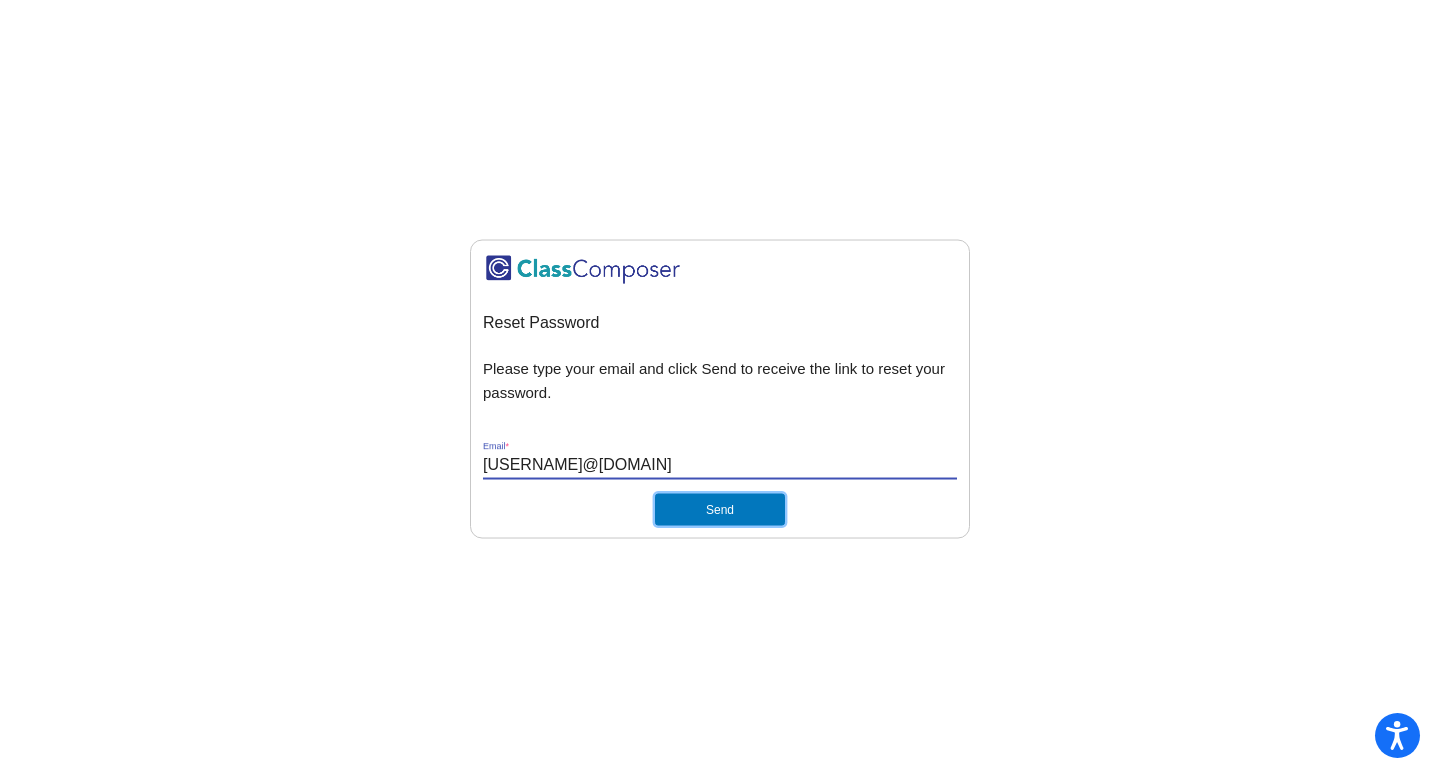click on "Send" 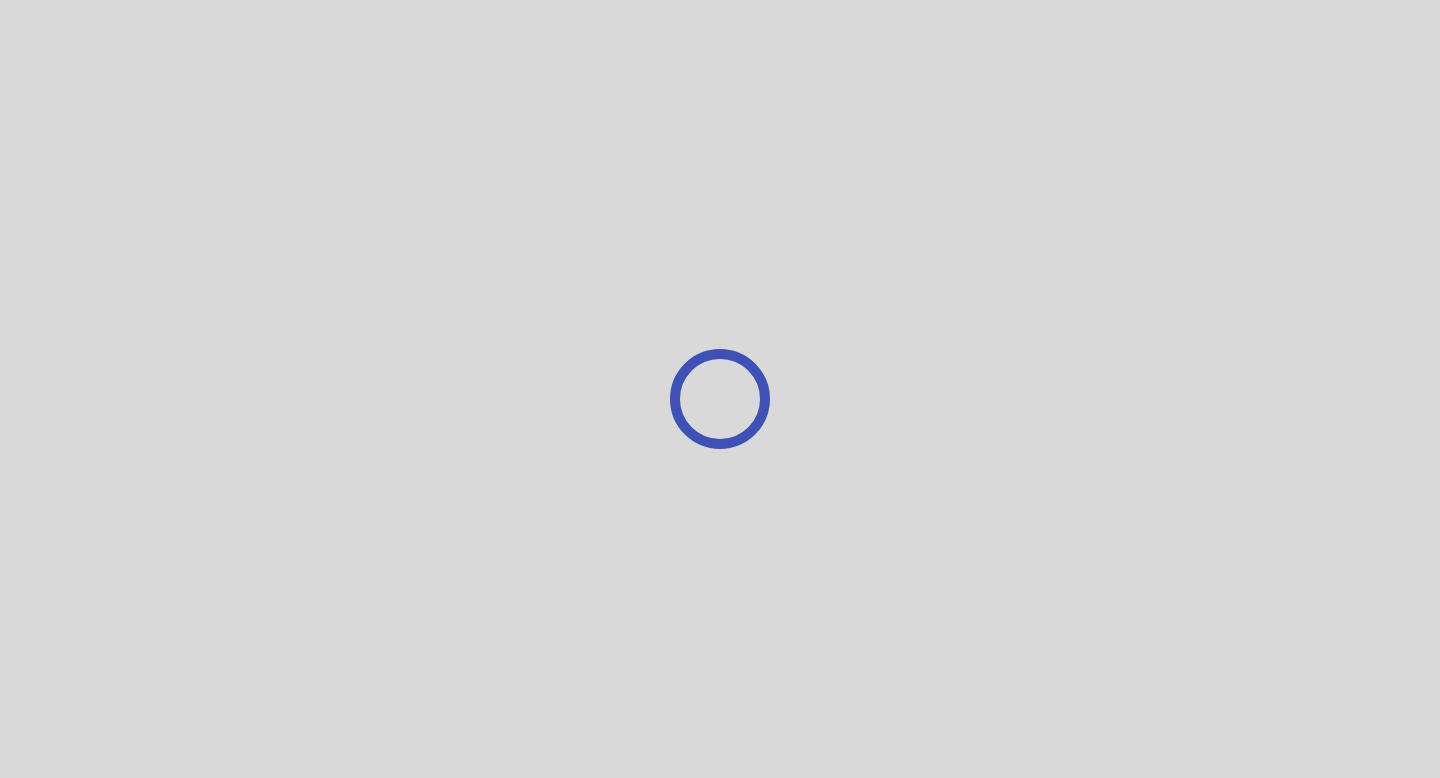 scroll, scrollTop: 0, scrollLeft: 0, axis: both 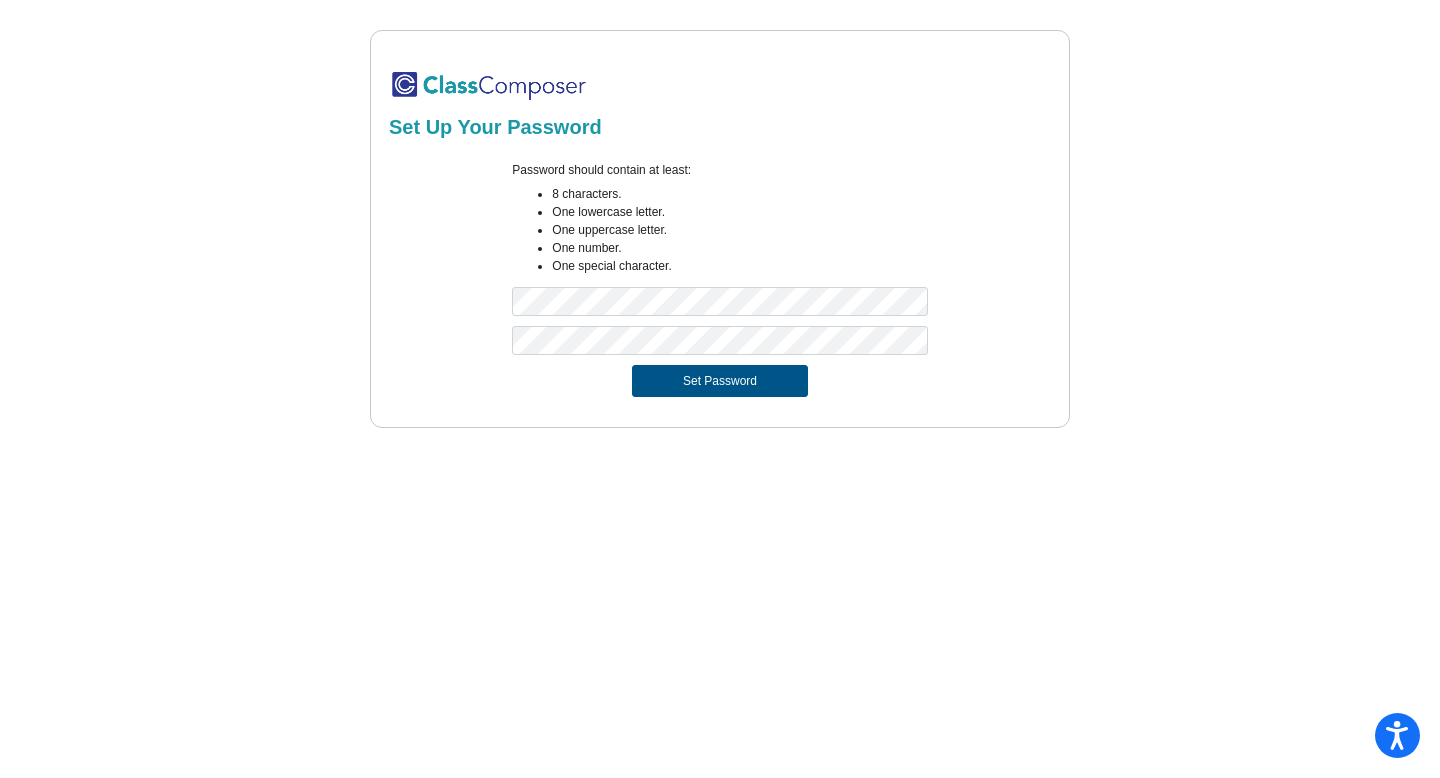 click on "Set Password" at bounding box center (720, 381) 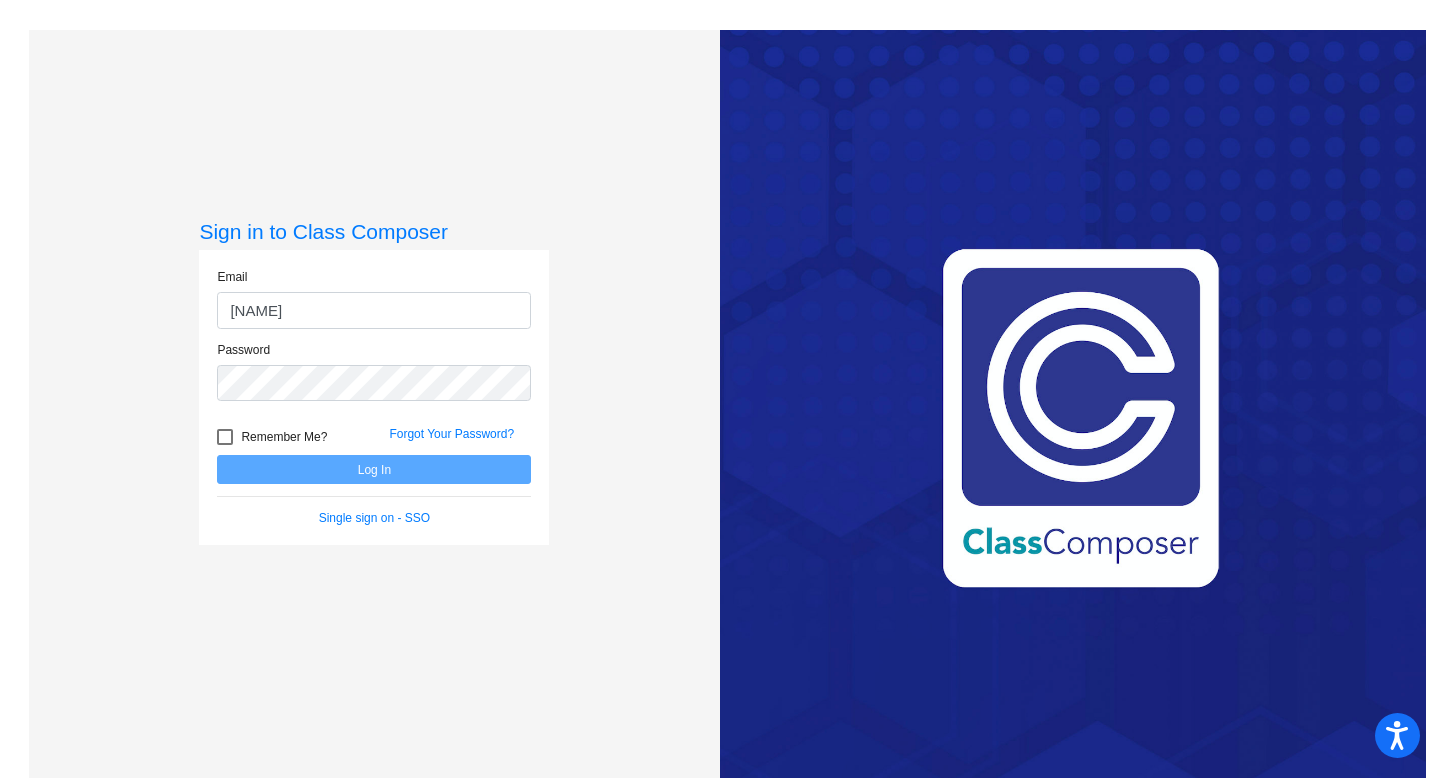 type on "[EMAIL]" 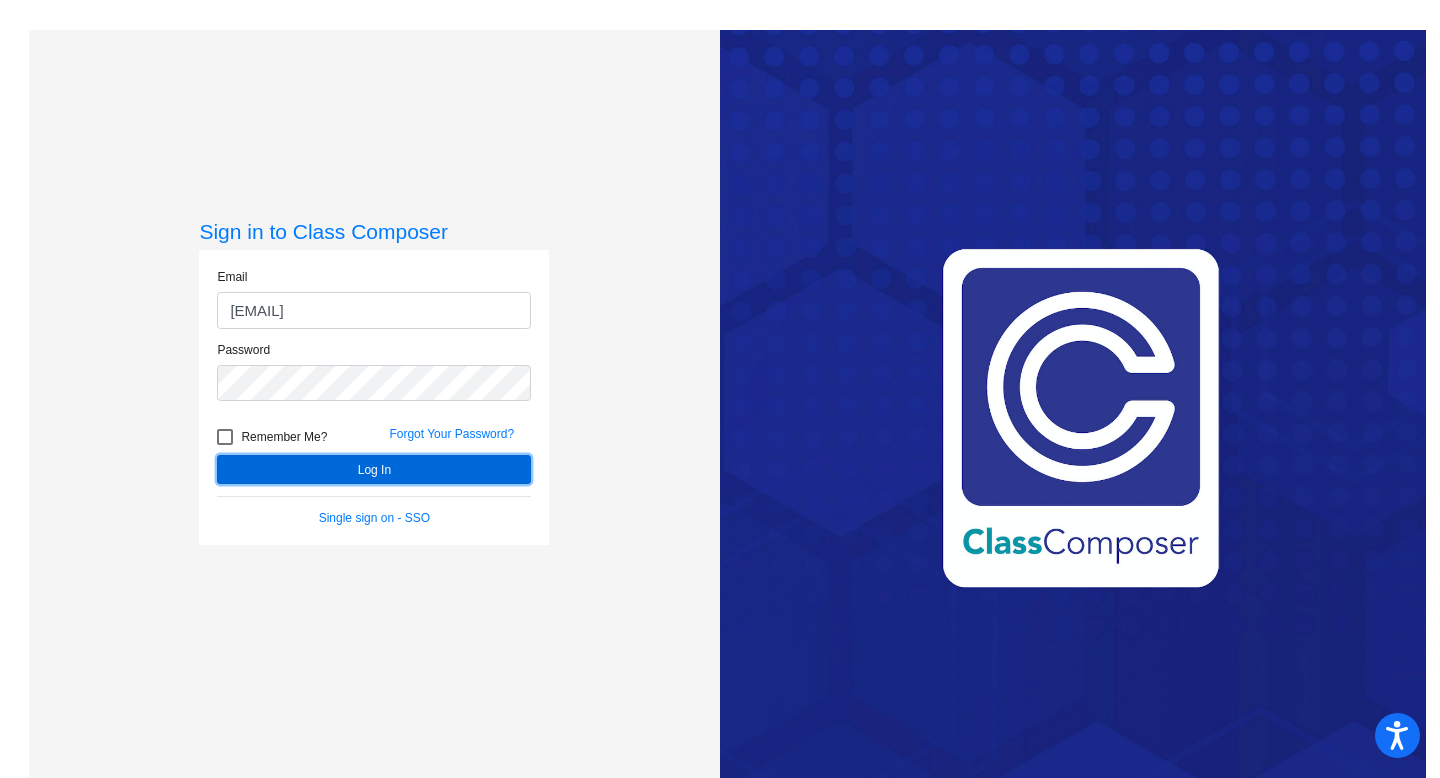 click on "Log In" 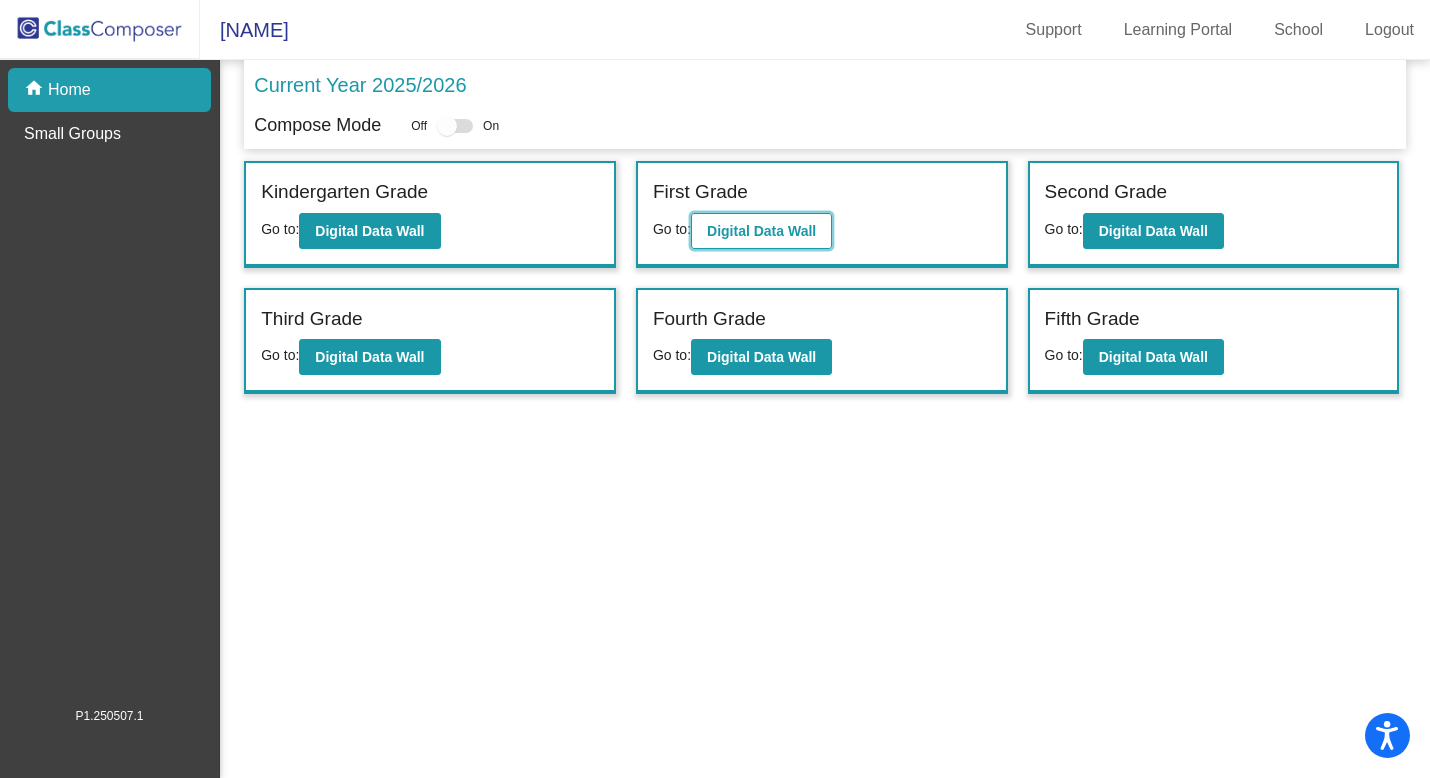 click on "Digital Data Wall" 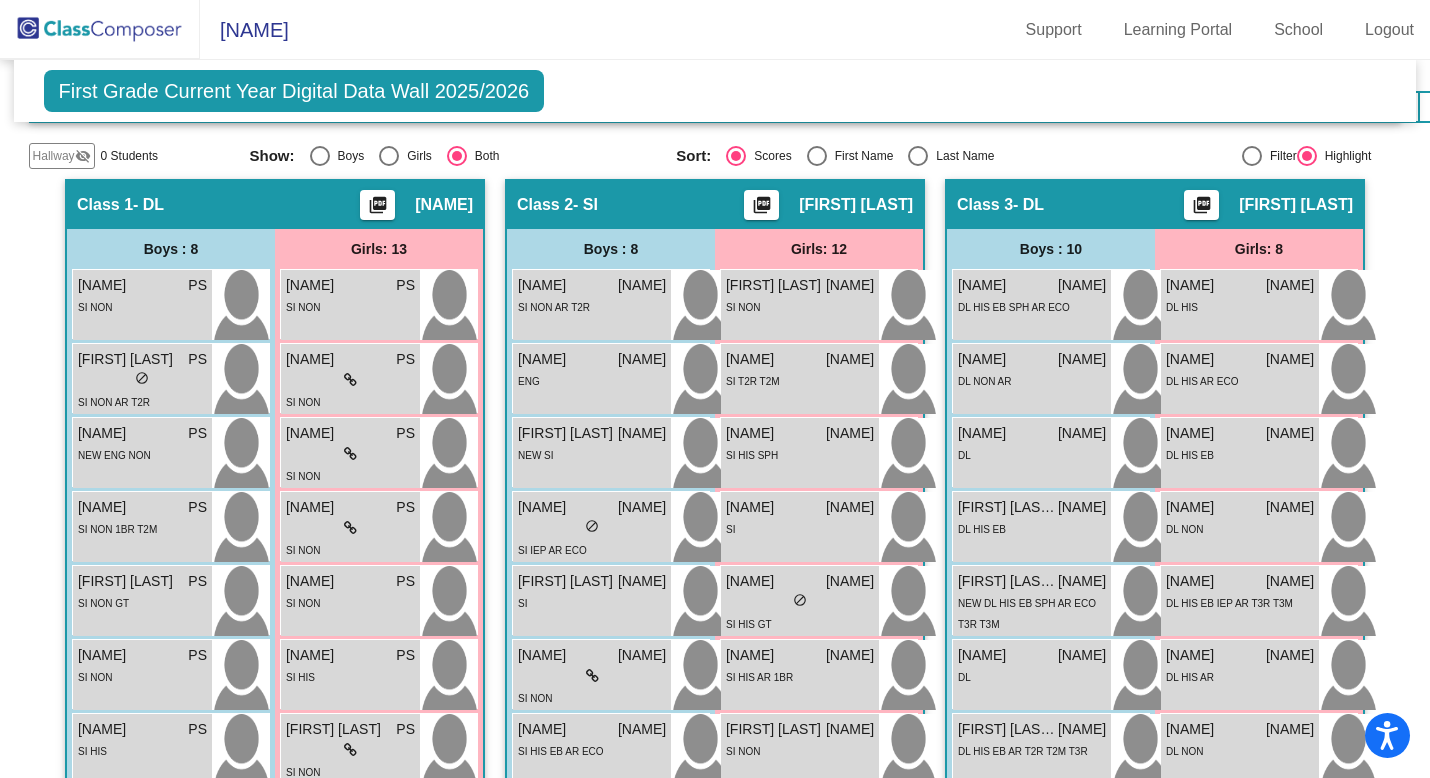 scroll, scrollTop: 0, scrollLeft: 0, axis: both 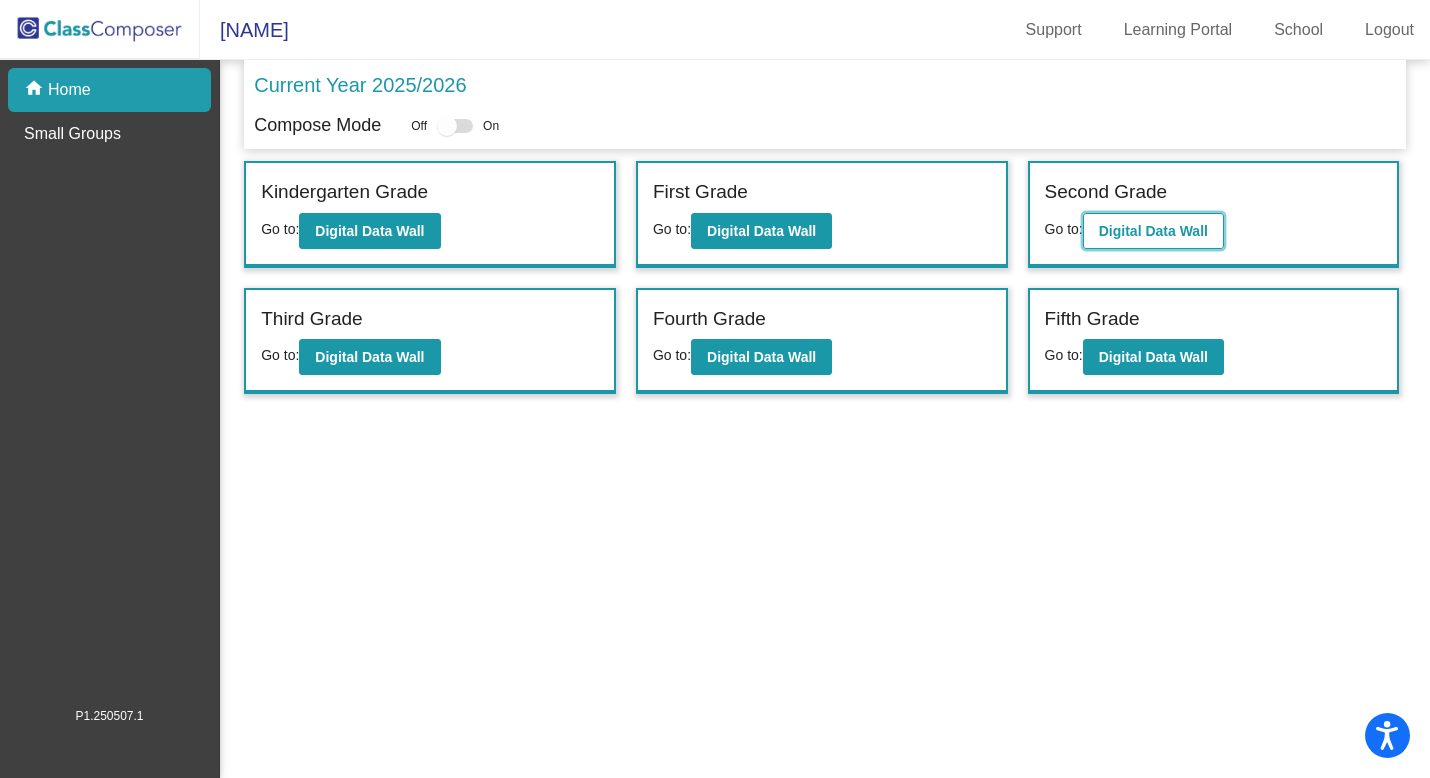 click on "Digital Data Wall" 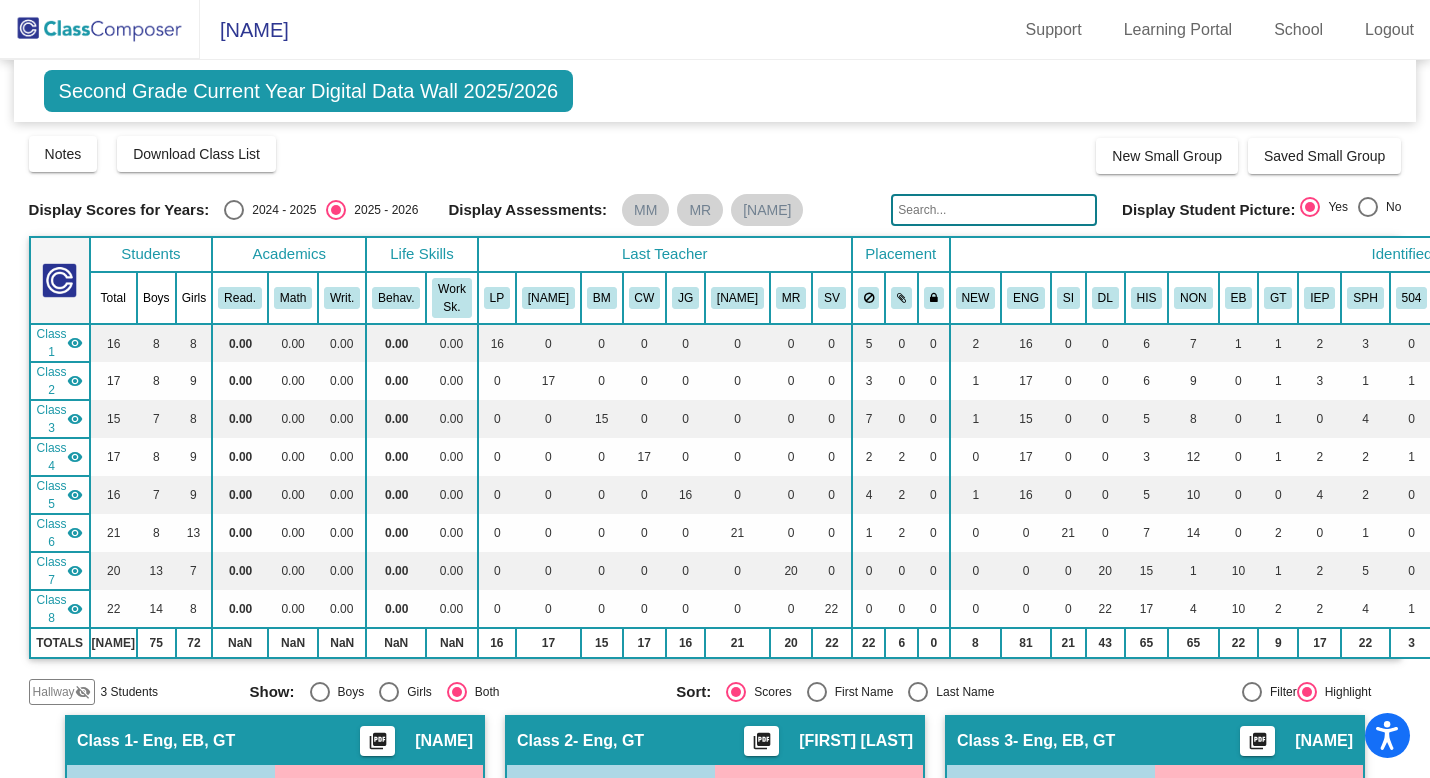 click 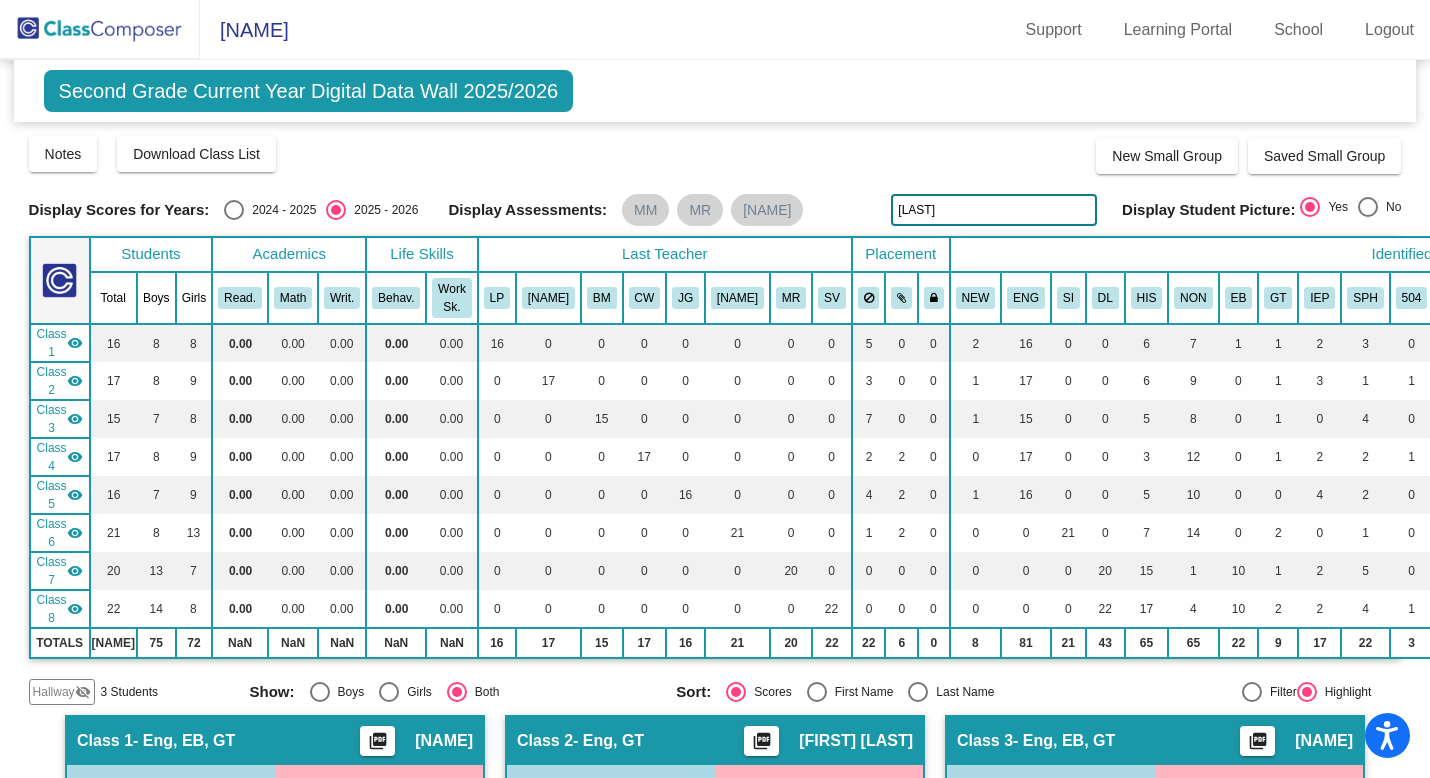 type on "[LAST]" 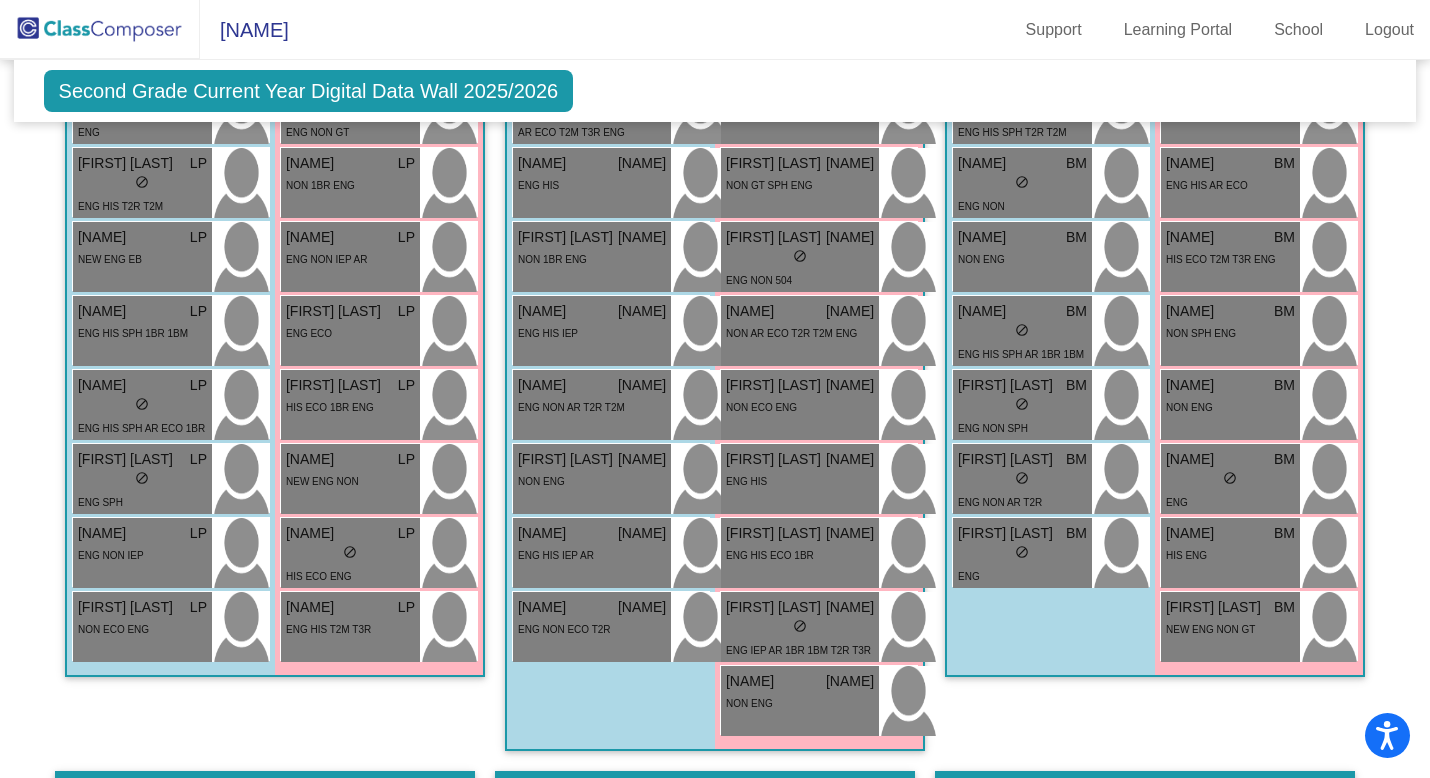 scroll, scrollTop: 0, scrollLeft: 0, axis: both 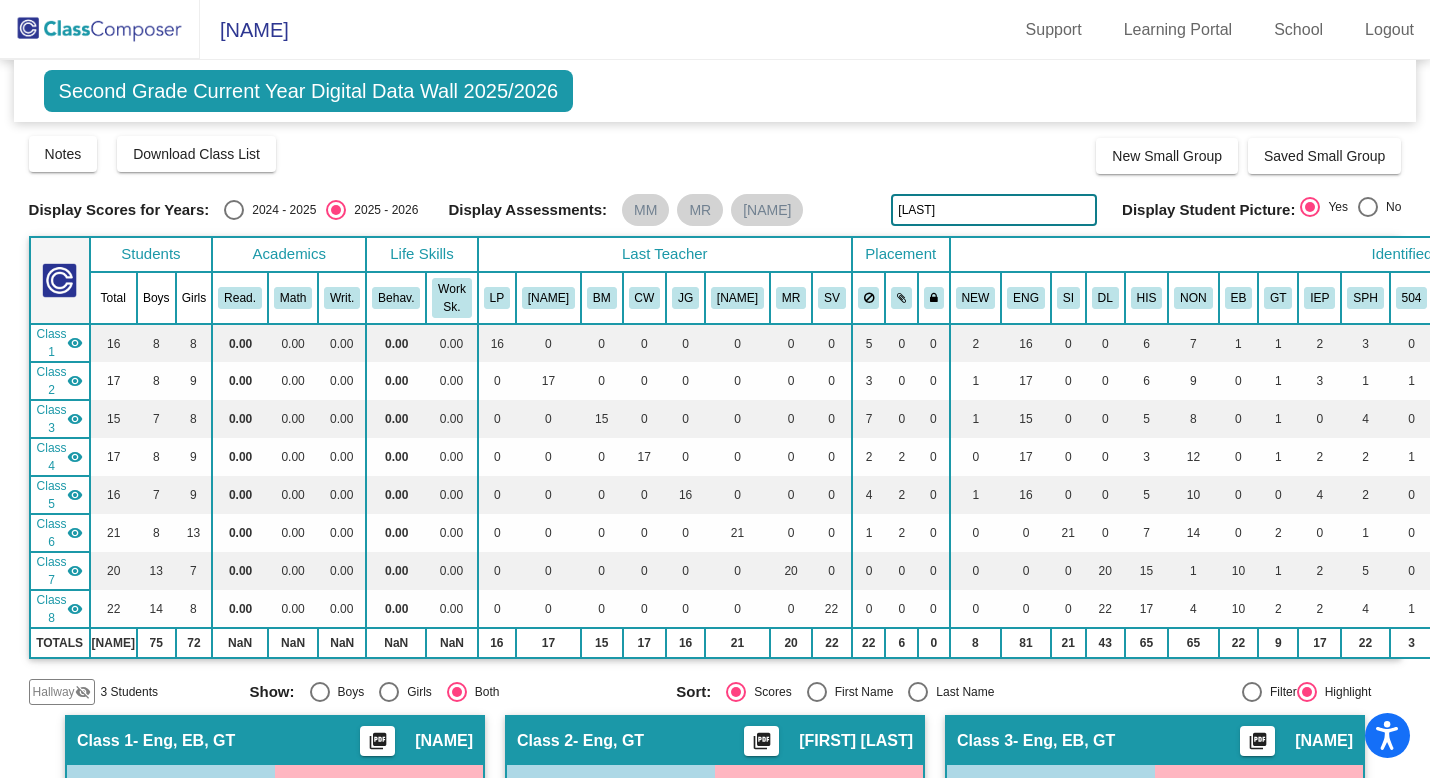 click on "Second Grade Current Year Digital Data Wall 2025/2026" 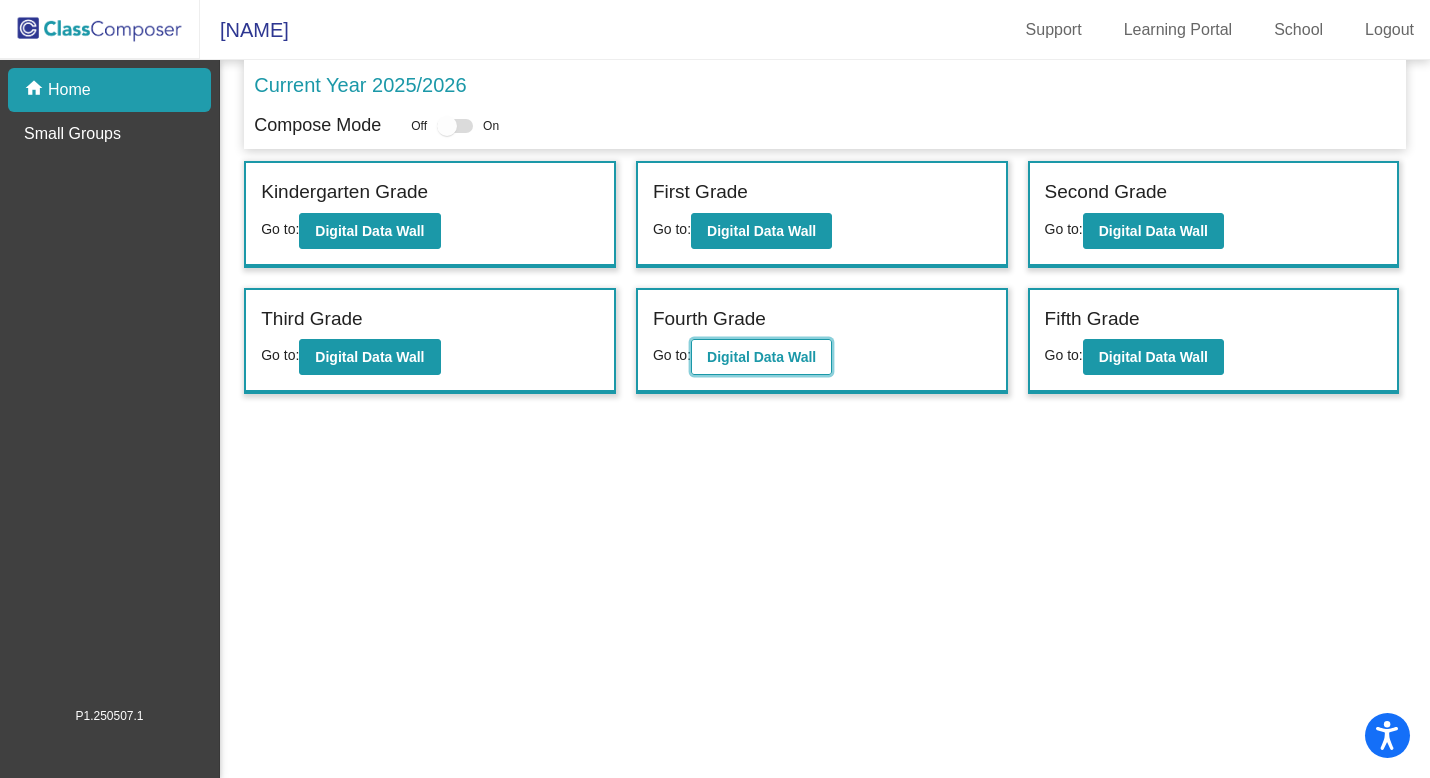 click on "Digital Data Wall" 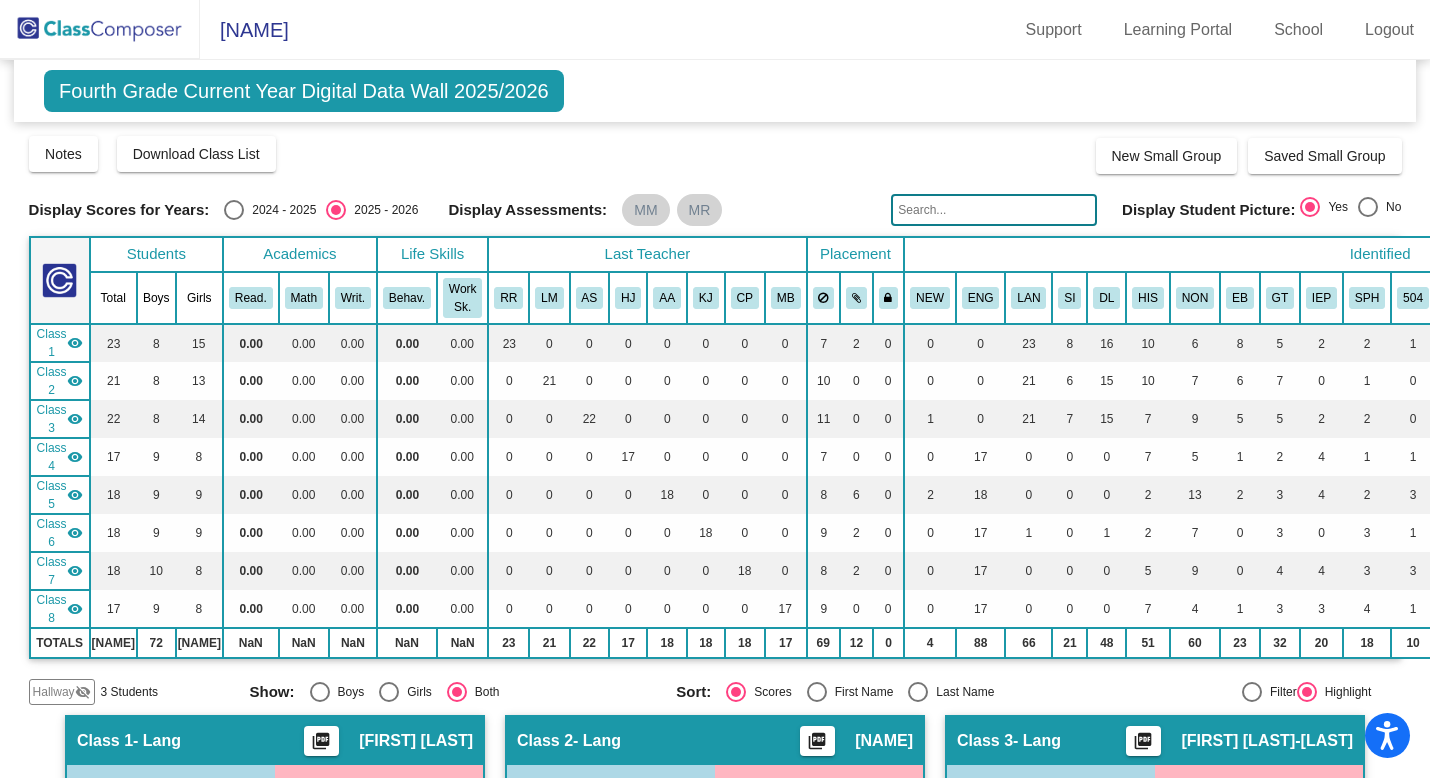 click 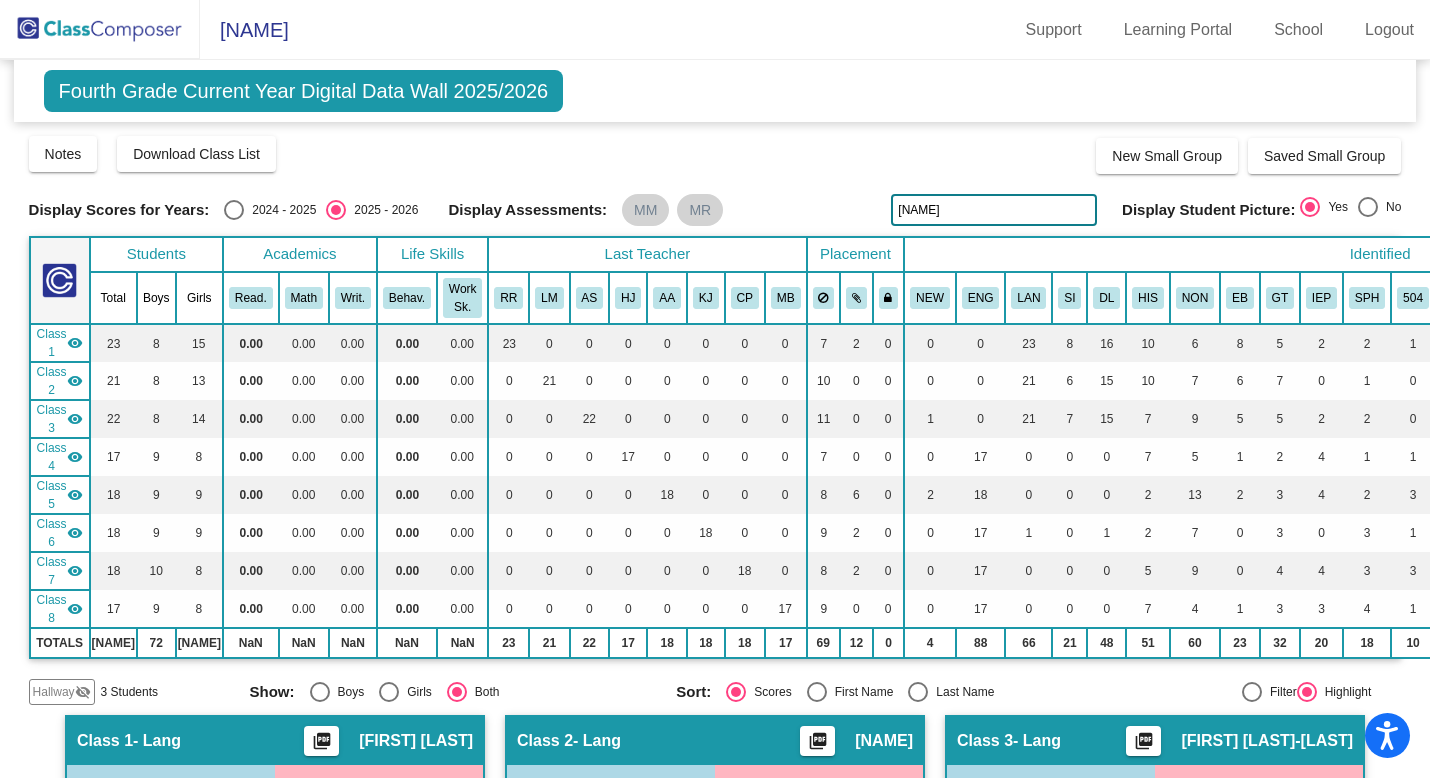 type on "[NAME]" 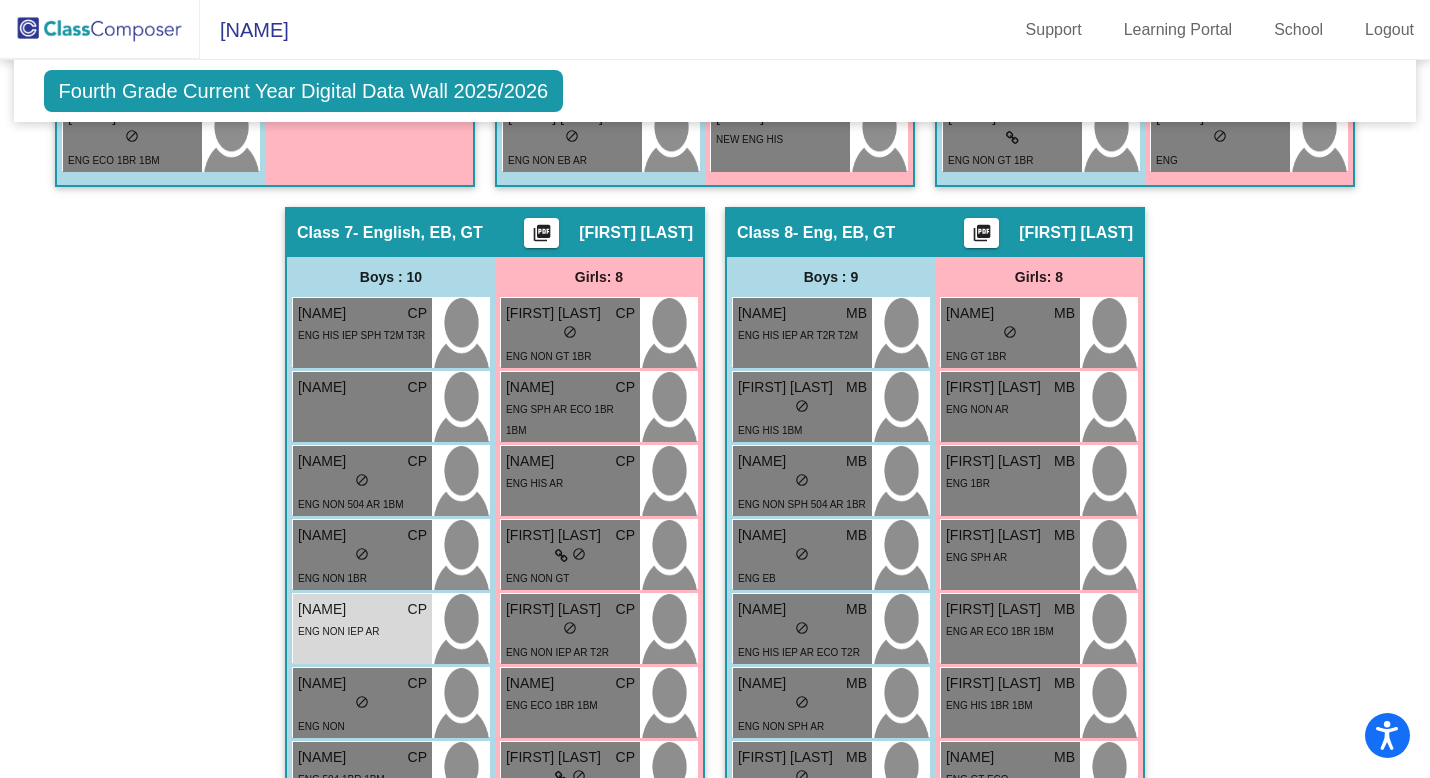 scroll, scrollTop: 2527, scrollLeft: 0, axis: vertical 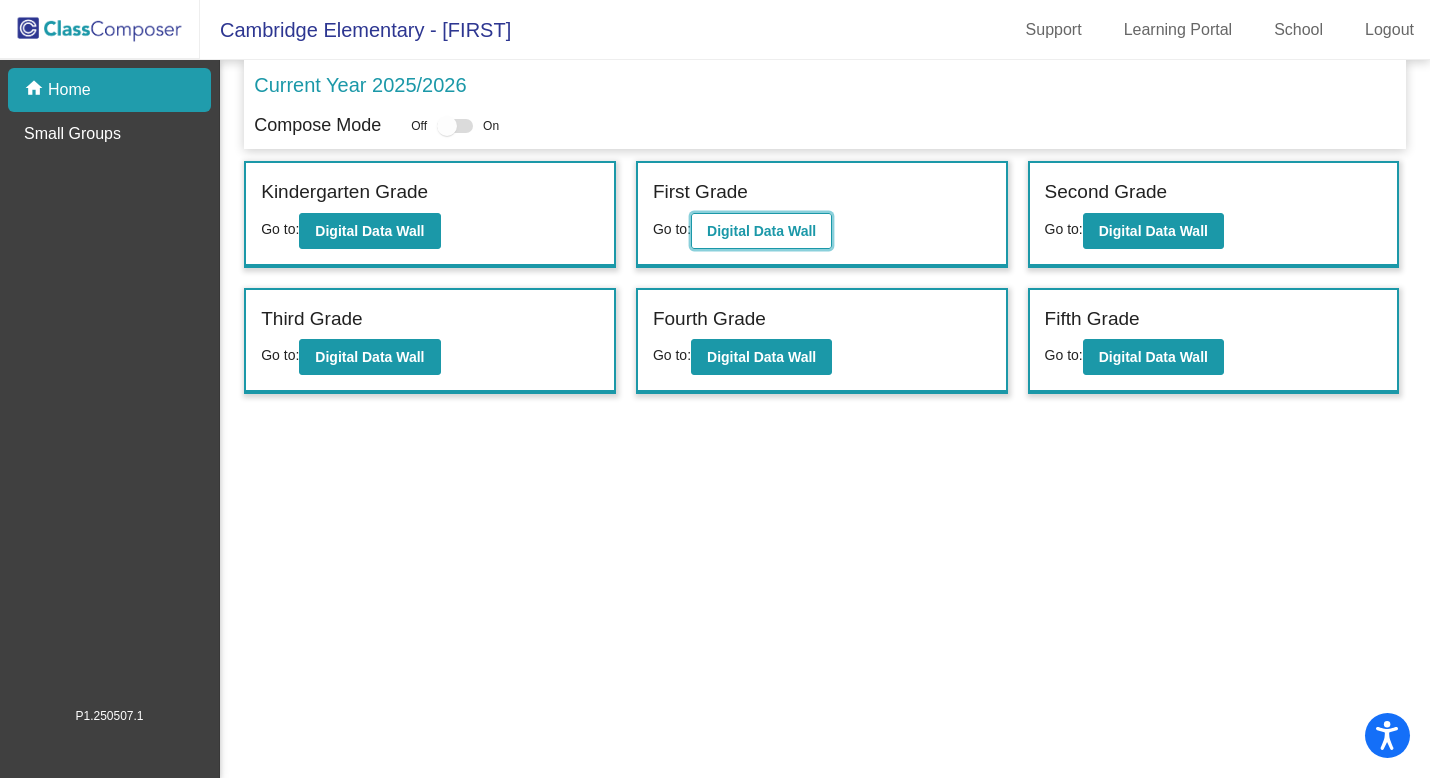 click on "Digital Data Wall" 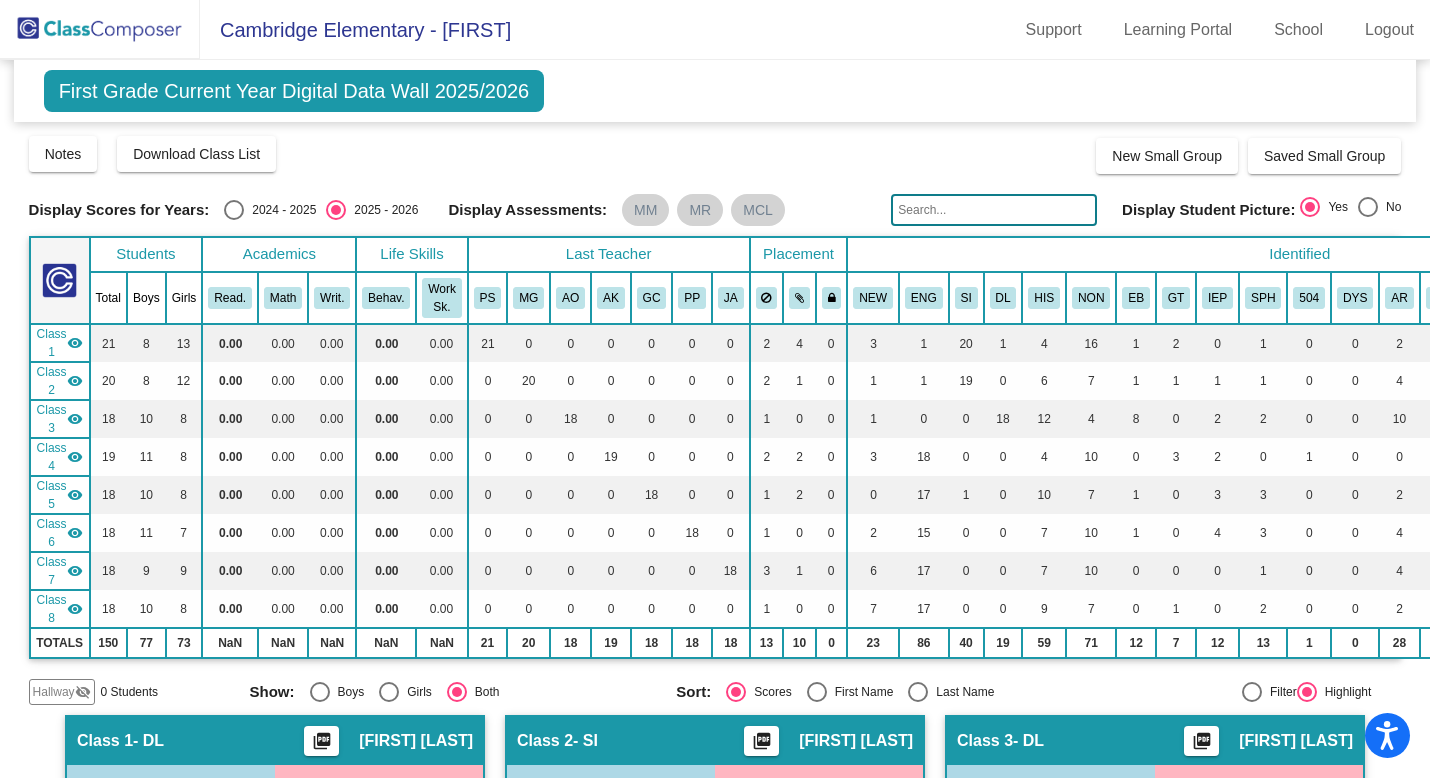 click 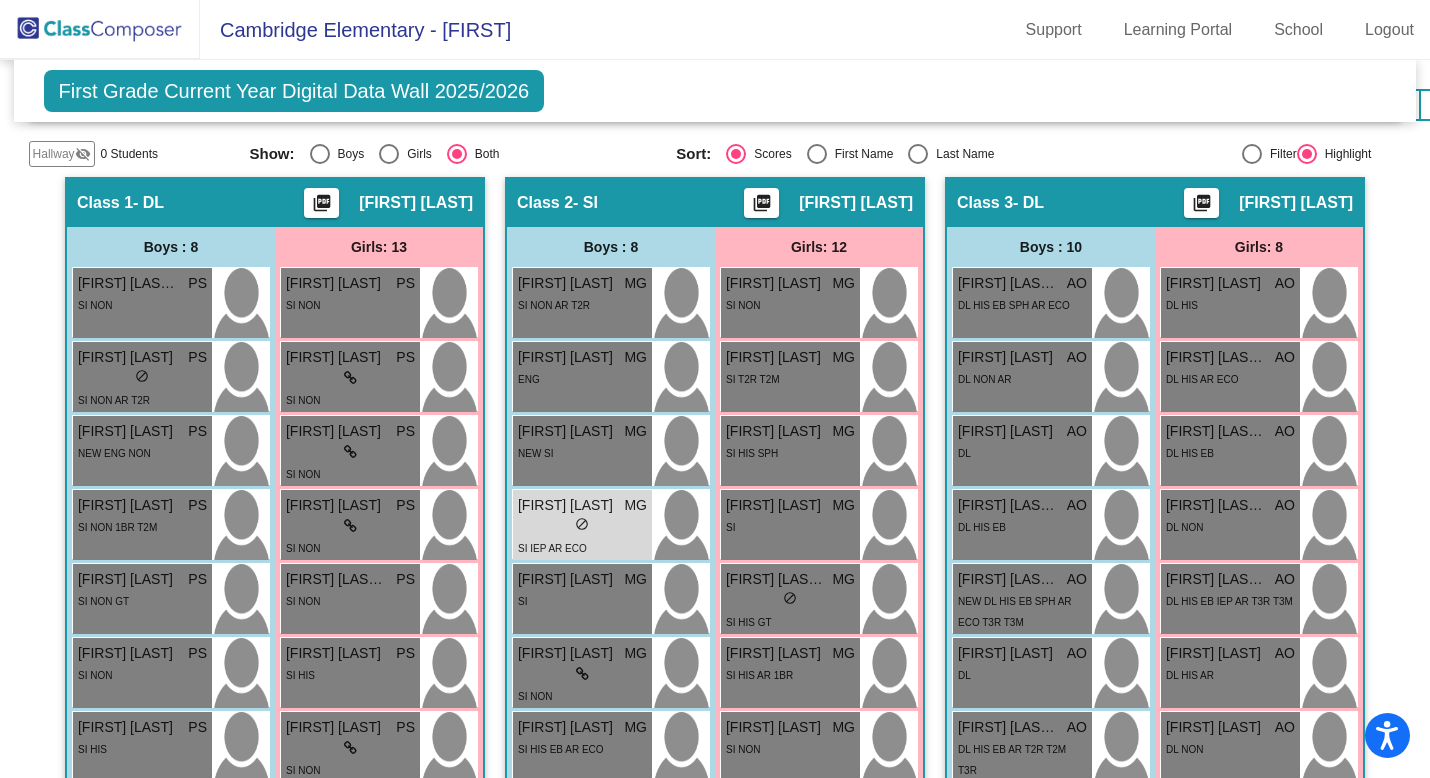 scroll, scrollTop: 492, scrollLeft: 0, axis: vertical 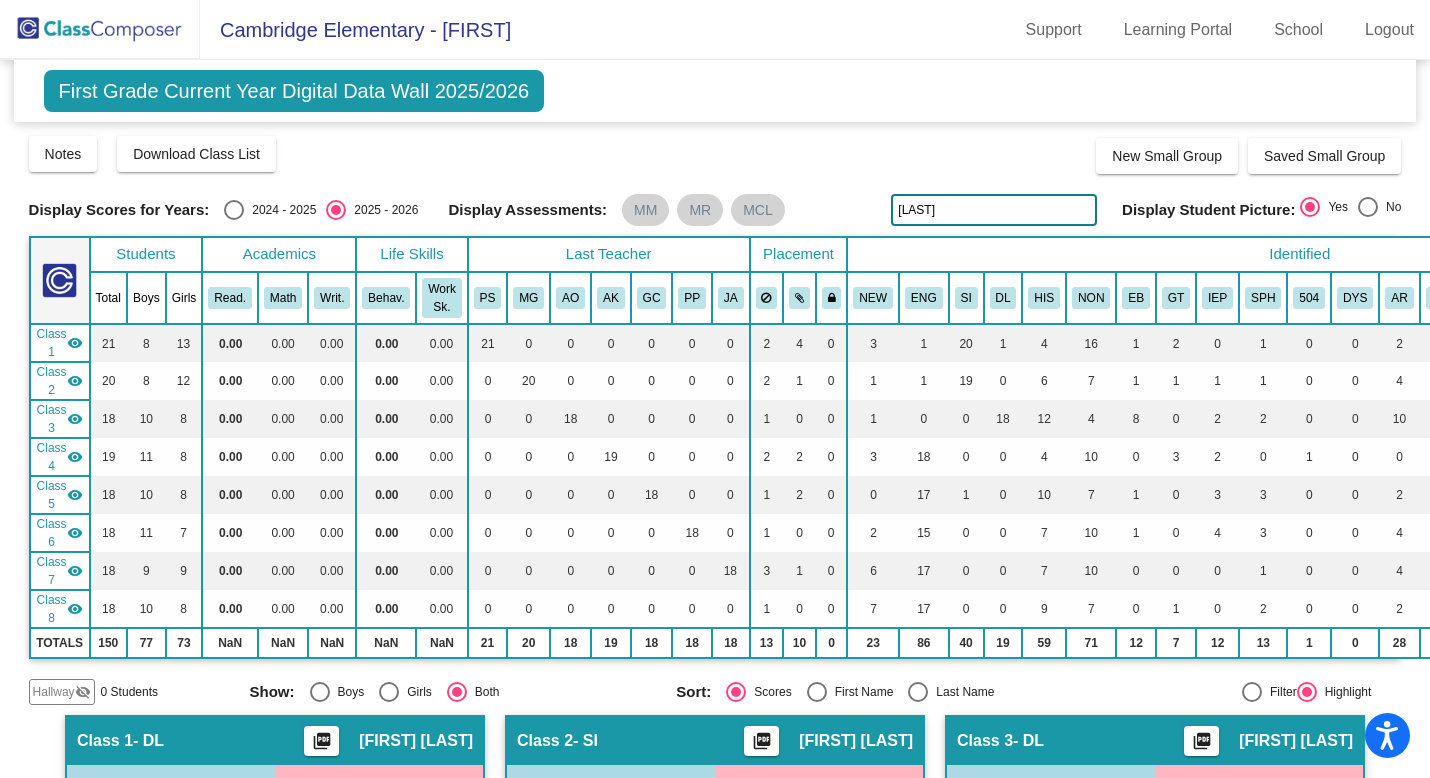 drag, startPoint x: 949, startPoint y: 210, endPoint x: 745, endPoint y: 191, distance: 204.88289 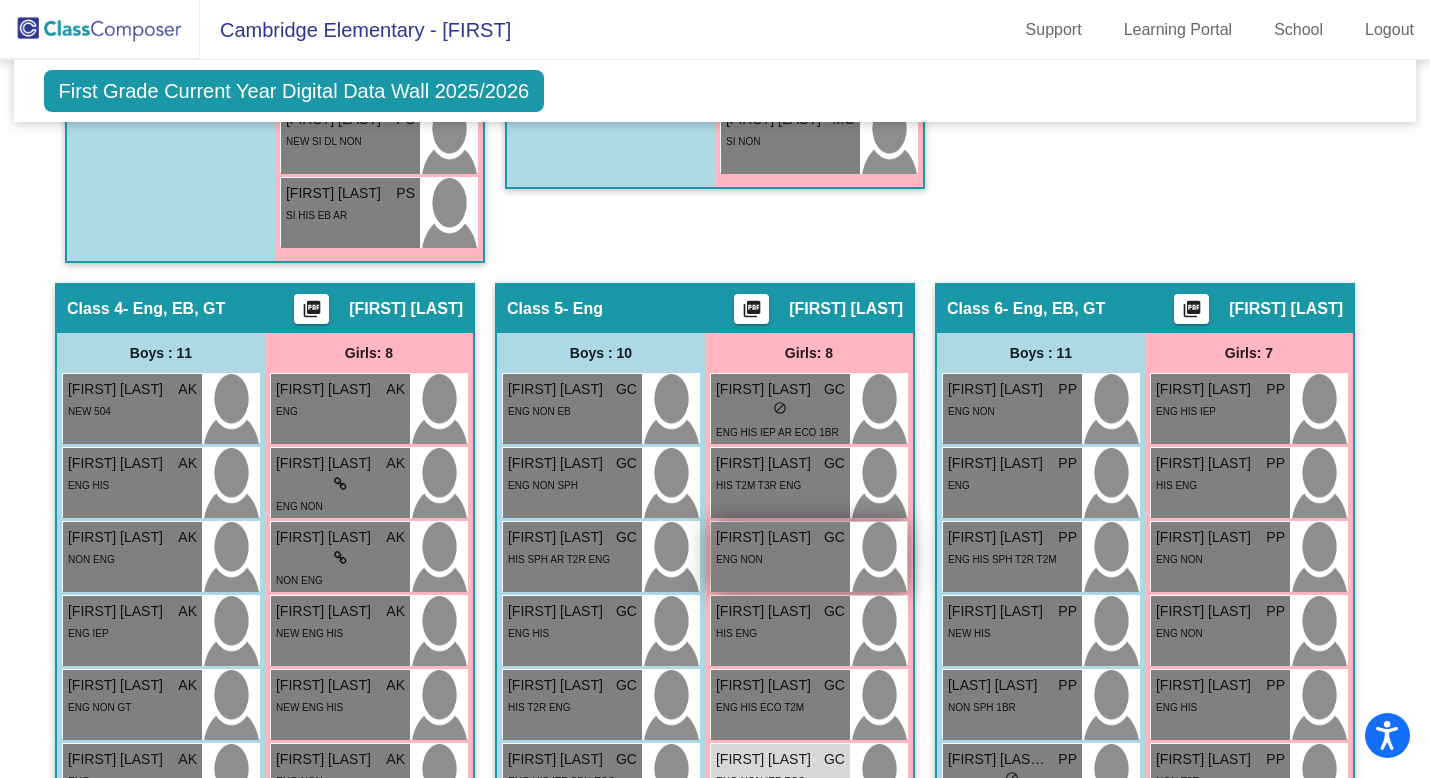 scroll, scrollTop: 1508, scrollLeft: 0, axis: vertical 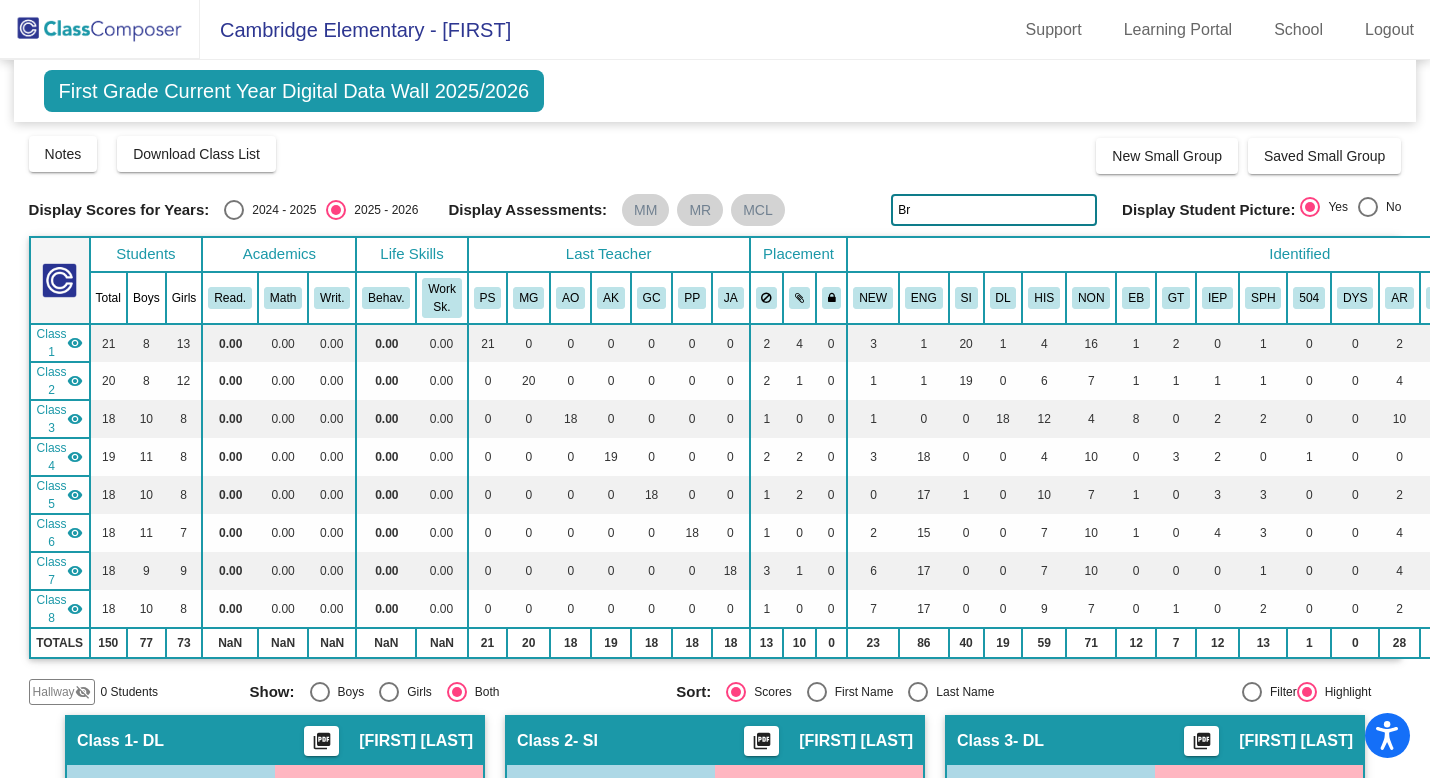 type on "B" 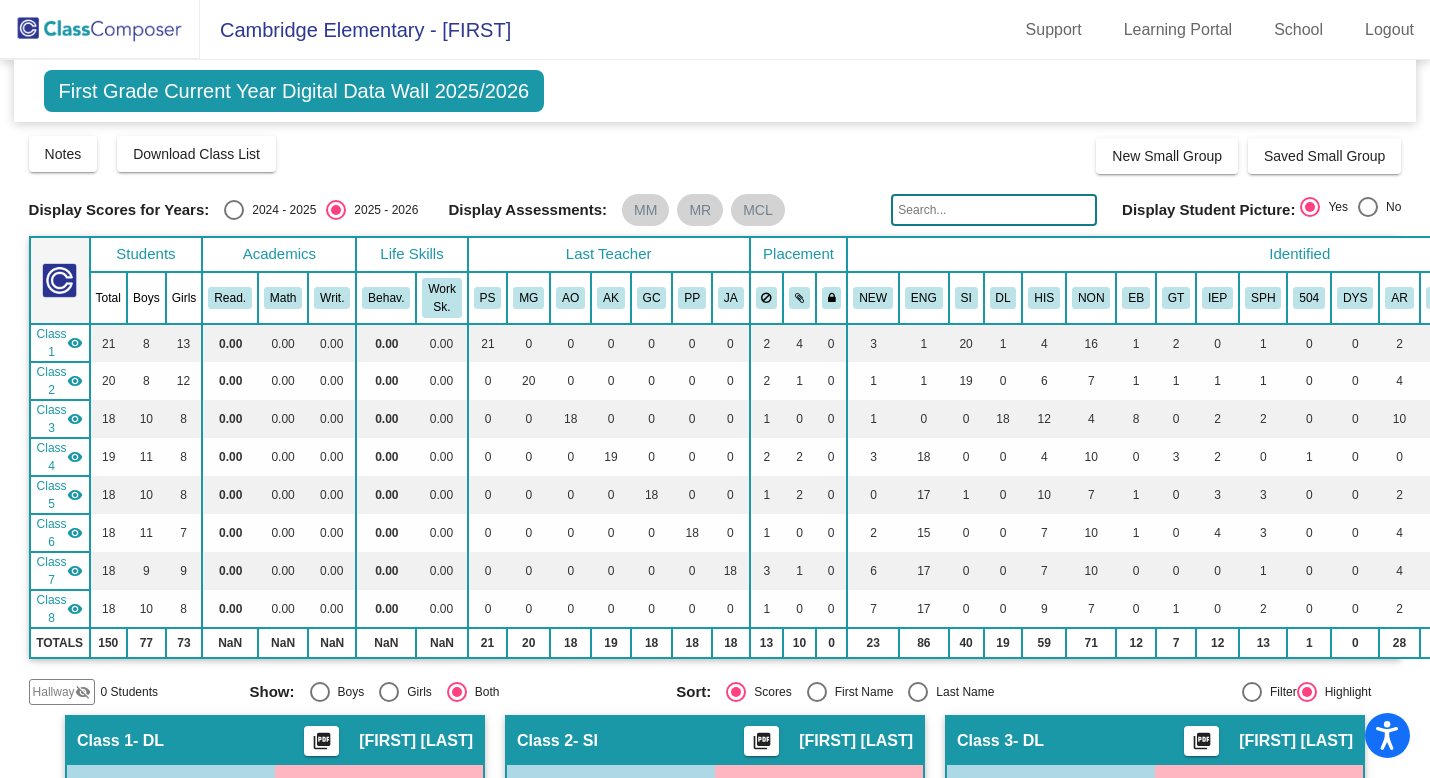 type on "B" 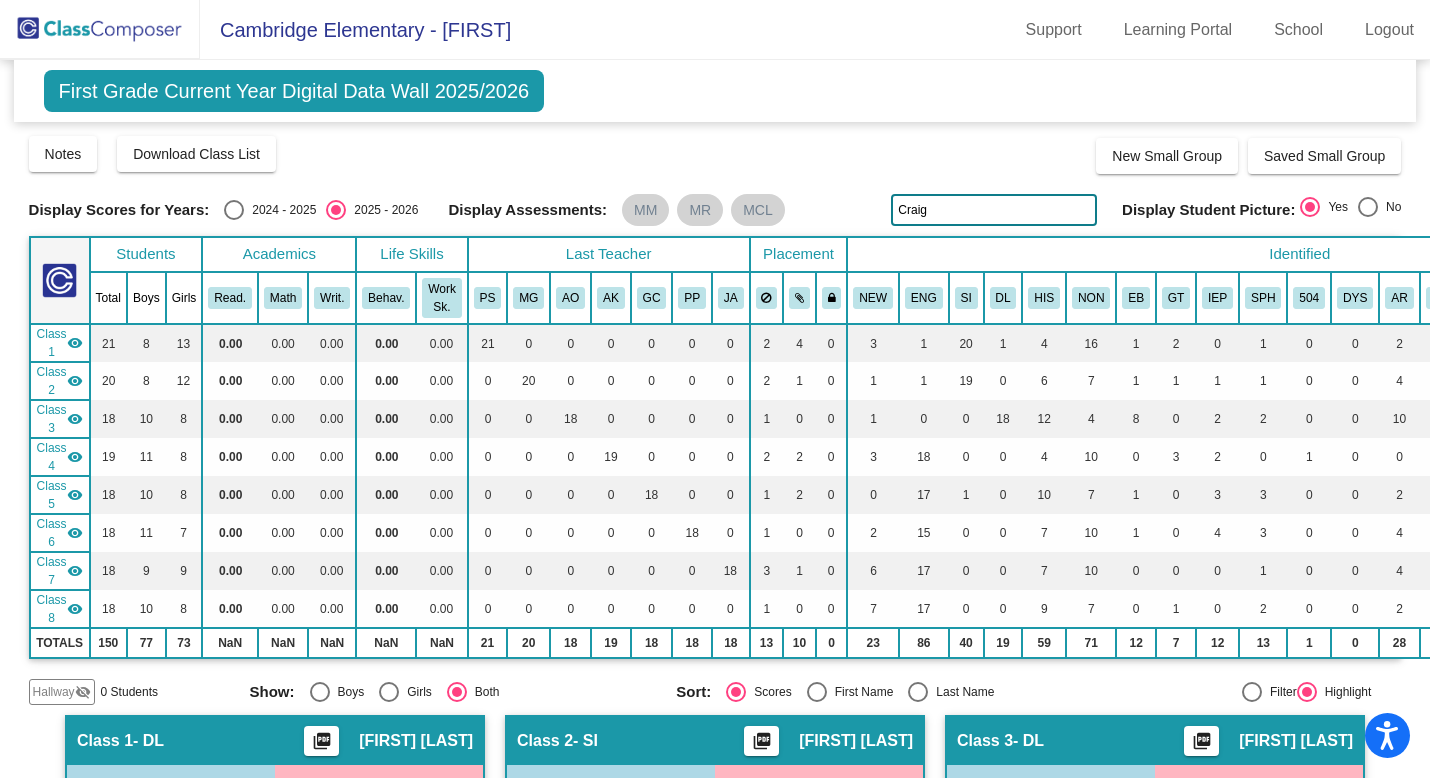 type on "Craig" 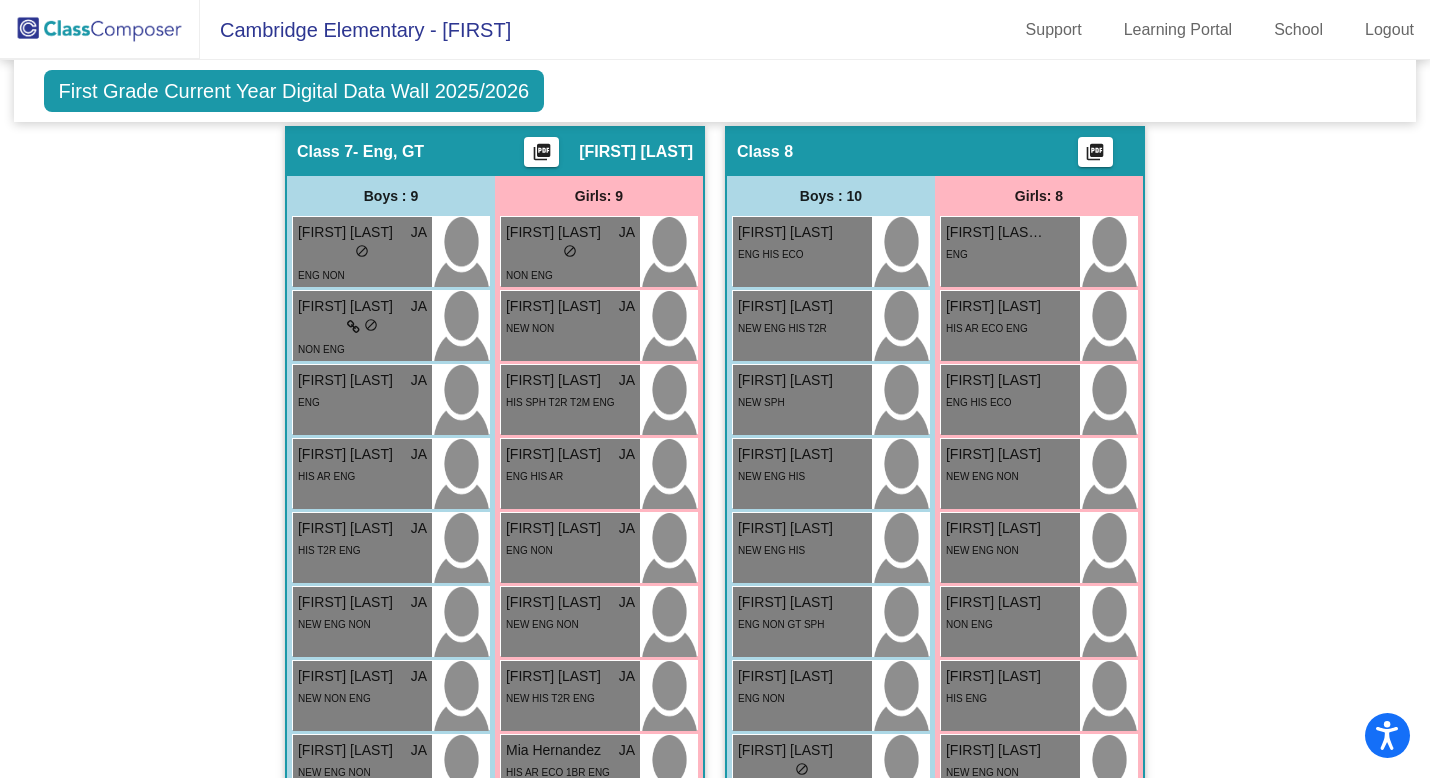 scroll, scrollTop: 2828, scrollLeft: 0, axis: vertical 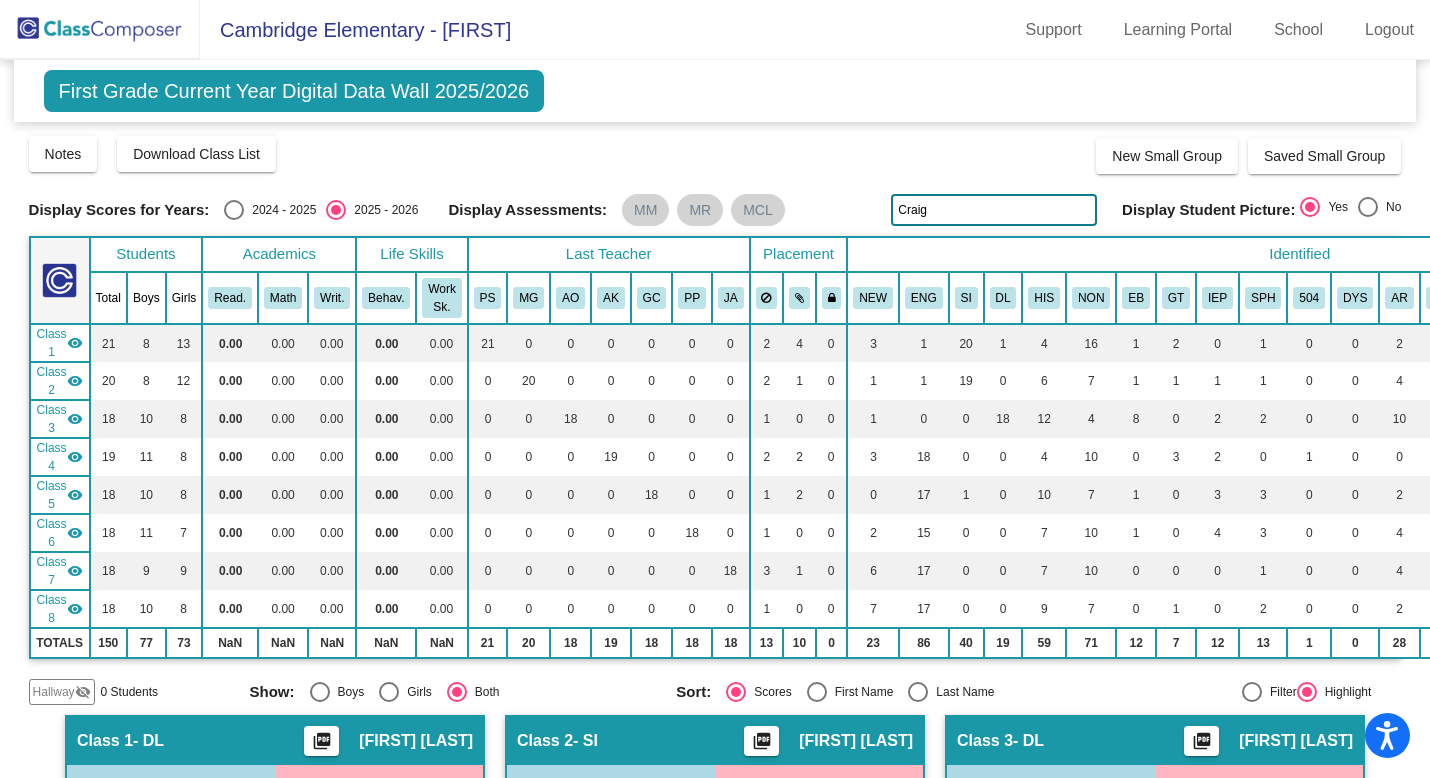 drag, startPoint x: 953, startPoint y: 210, endPoint x: 820, endPoint y: 198, distance: 133.54025 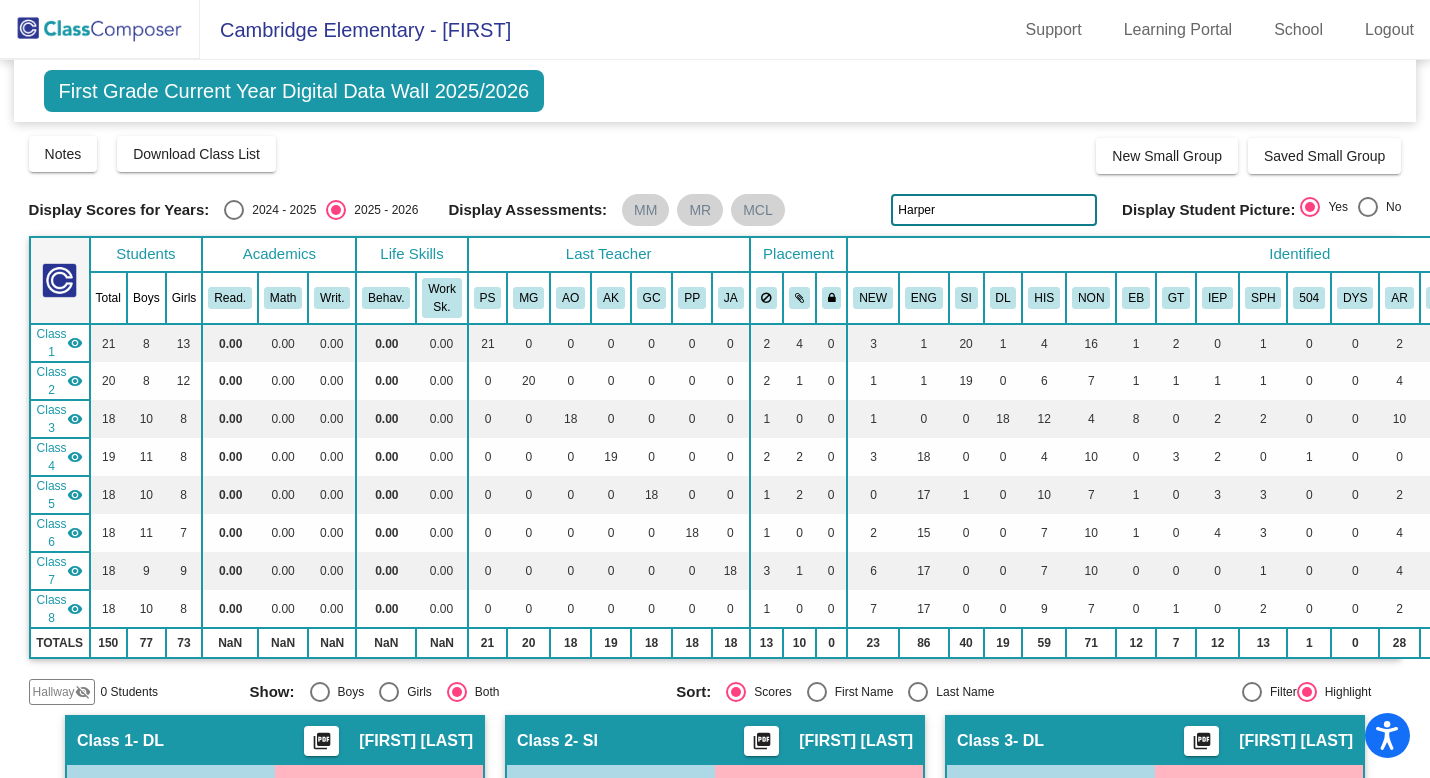 type on "Harper" 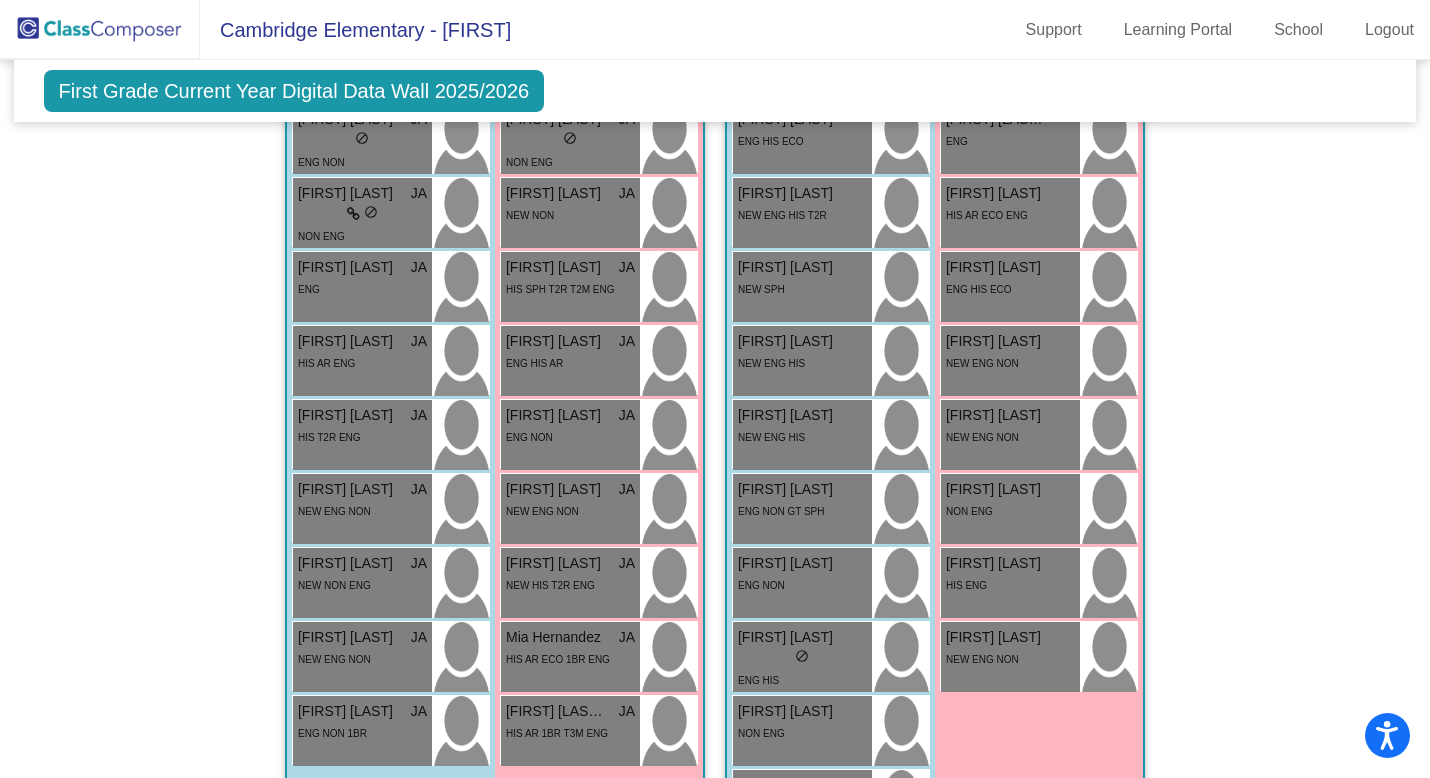 scroll, scrollTop: 2828, scrollLeft: 0, axis: vertical 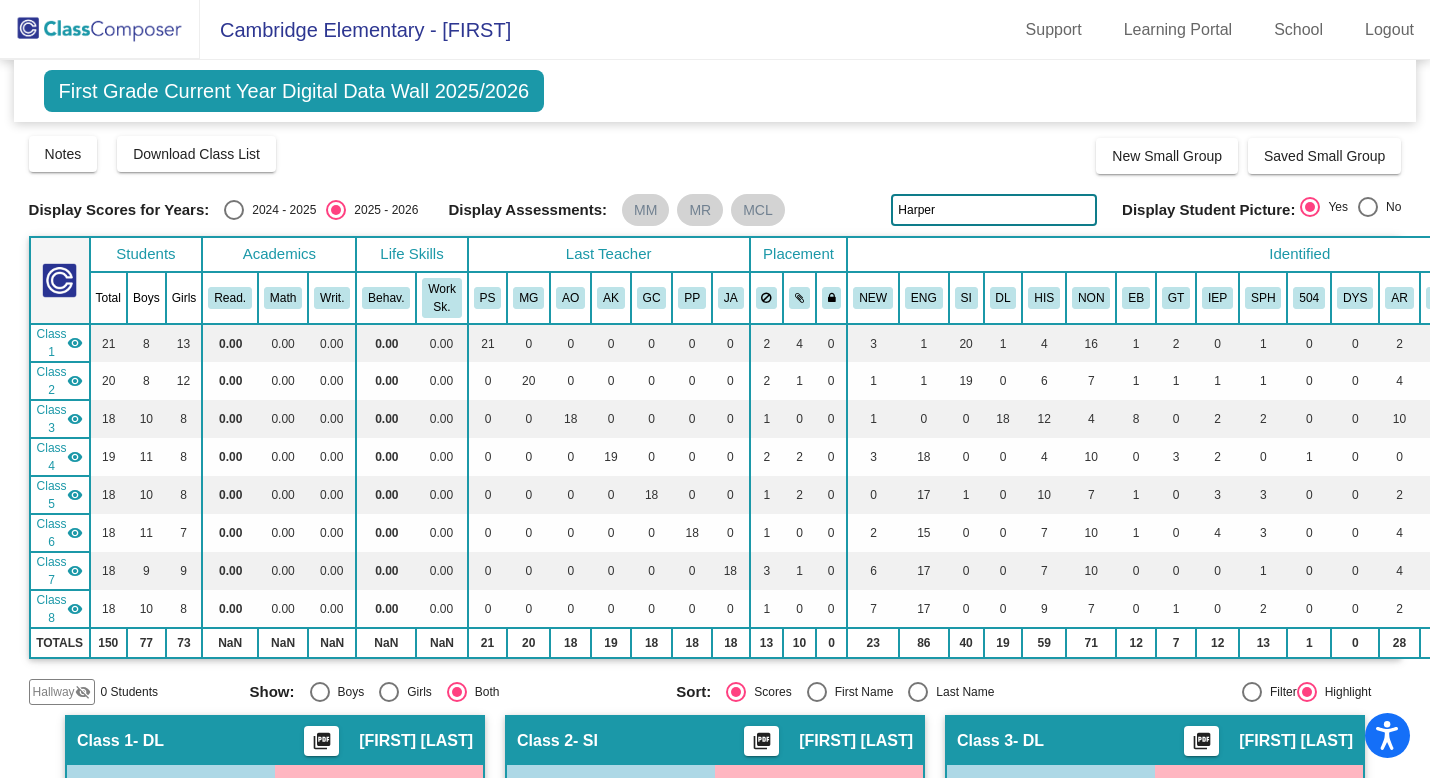 drag, startPoint x: 942, startPoint y: 206, endPoint x: 869, endPoint y: 205, distance: 73.00685 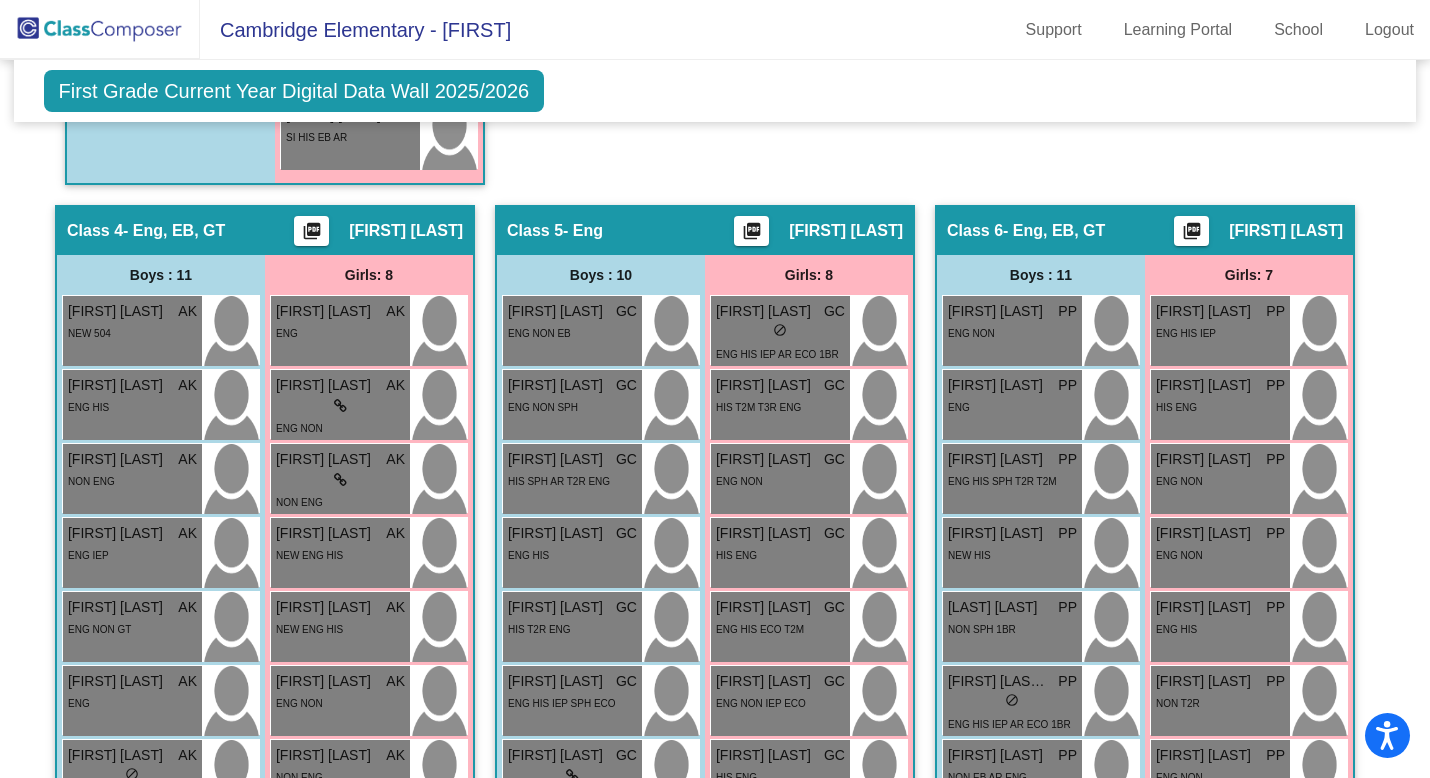 scroll, scrollTop: 1595, scrollLeft: 0, axis: vertical 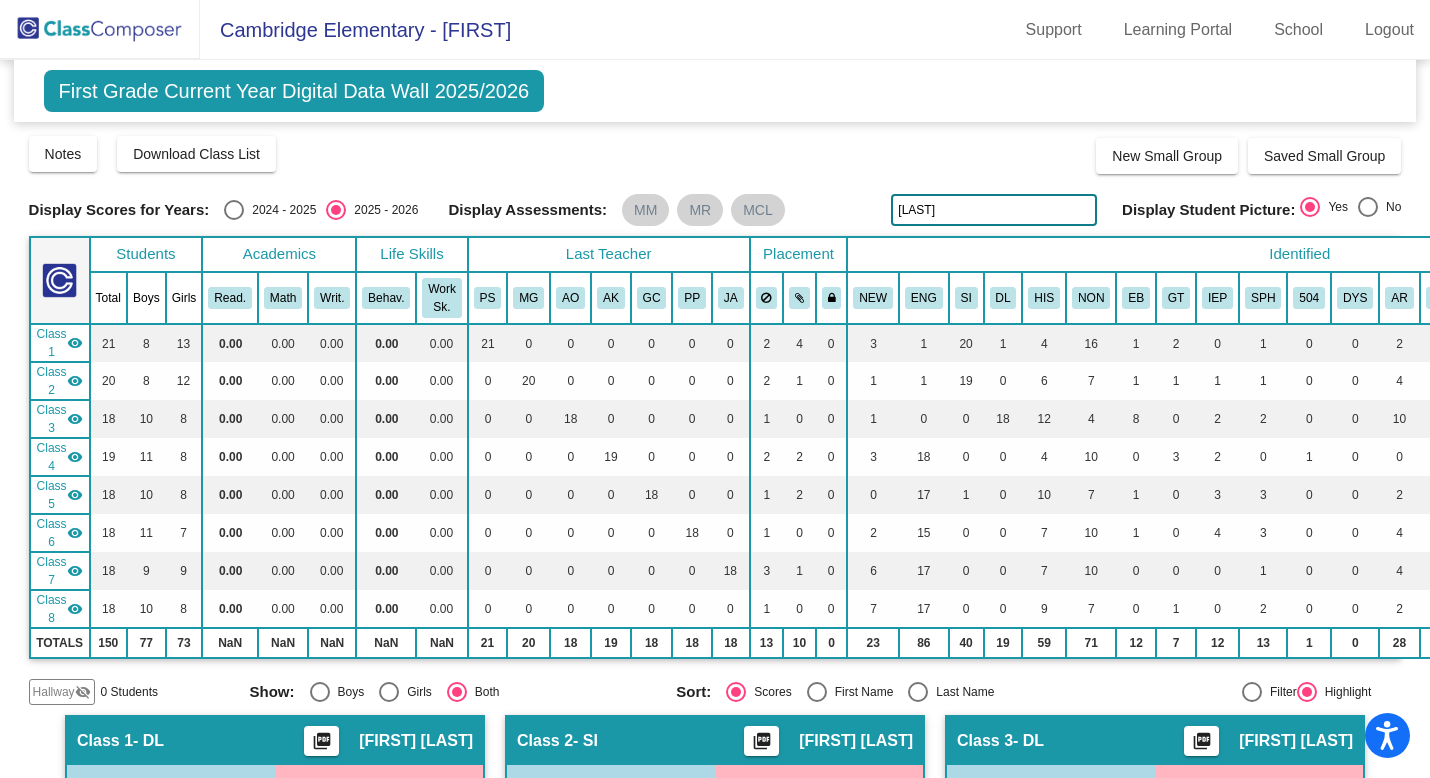 drag, startPoint x: 991, startPoint y: 206, endPoint x: 684, endPoint y: 190, distance: 307.41666 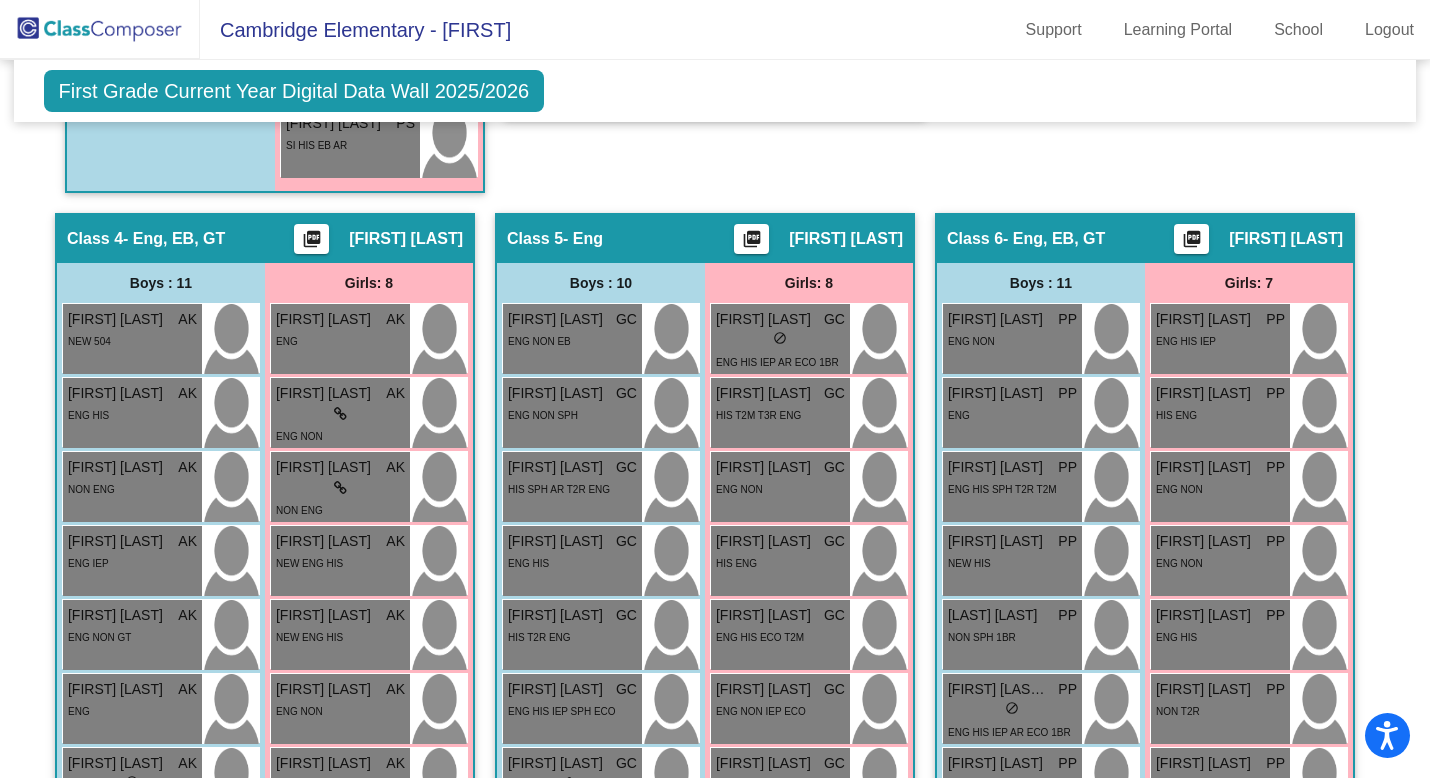 scroll, scrollTop: 1588, scrollLeft: 0, axis: vertical 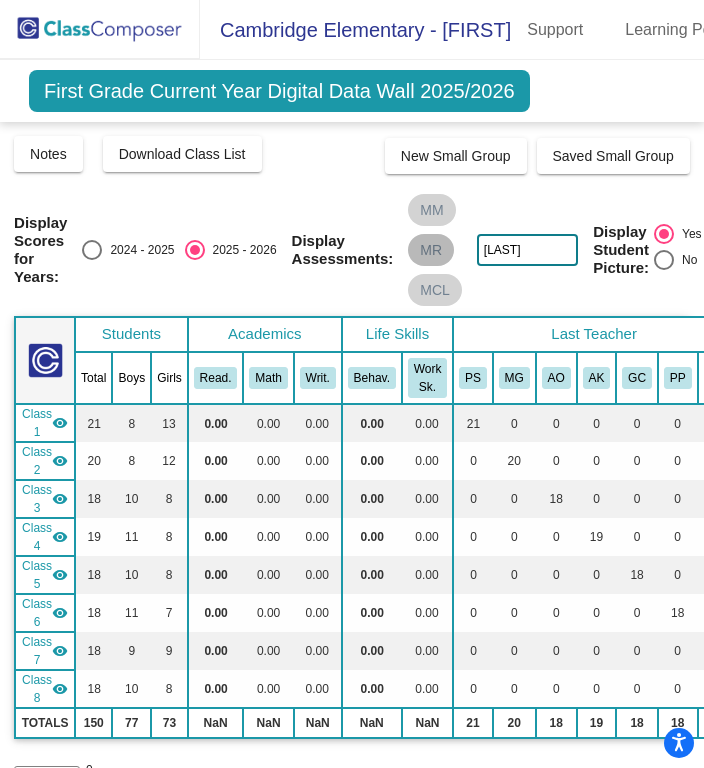 drag, startPoint x: 534, startPoint y: 252, endPoint x: 438, endPoint y: 242, distance: 96.519424 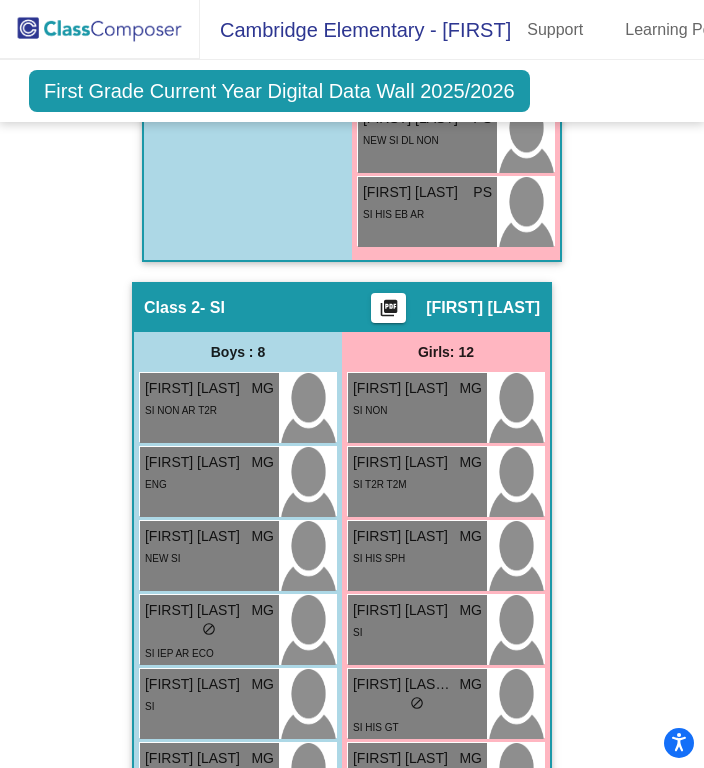 scroll, scrollTop: 0, scrollLeft: 0, axis: both 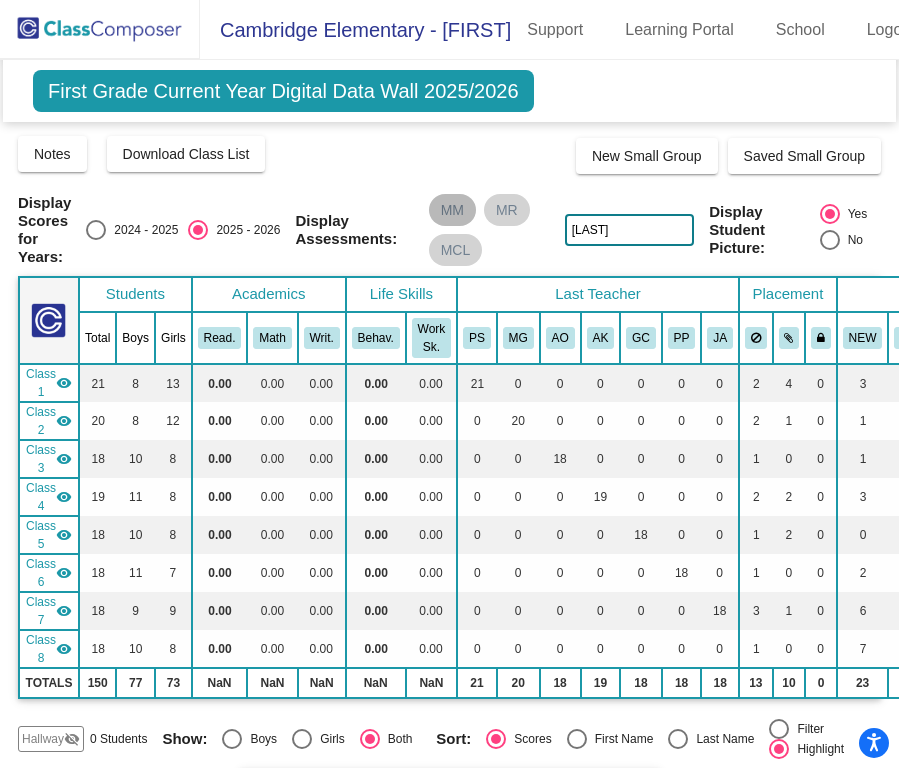 drag, startPoint x: 623, startPoint y: 231, endPoint x: 435, endPoint y: 202, distance: 190.22356 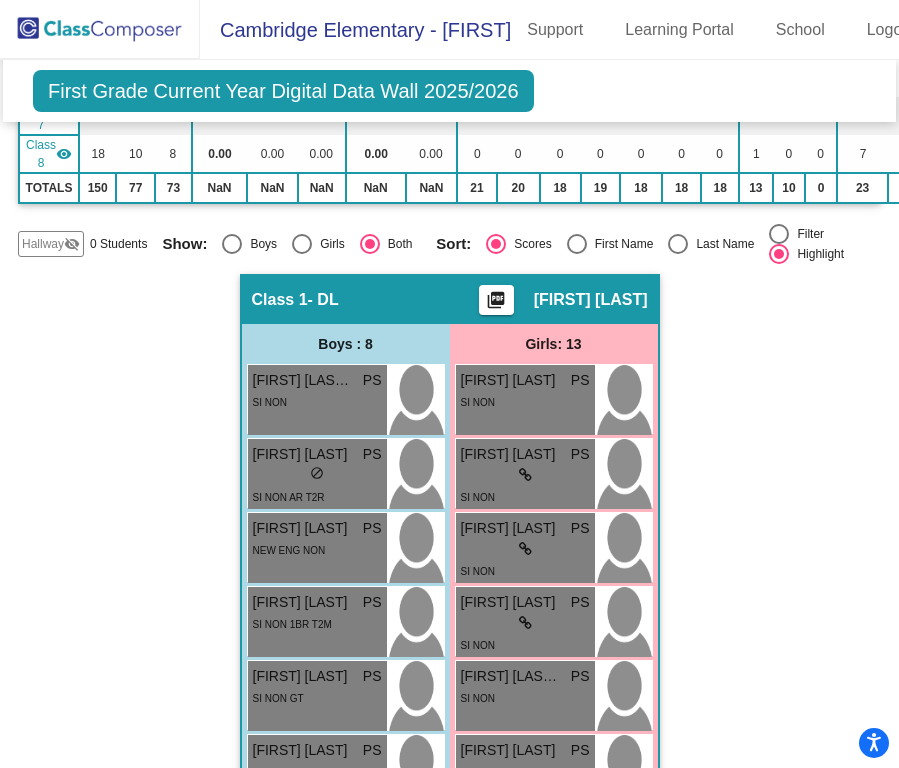 scroll, scrollTop: 0, scrollLeft: 0, axis: both 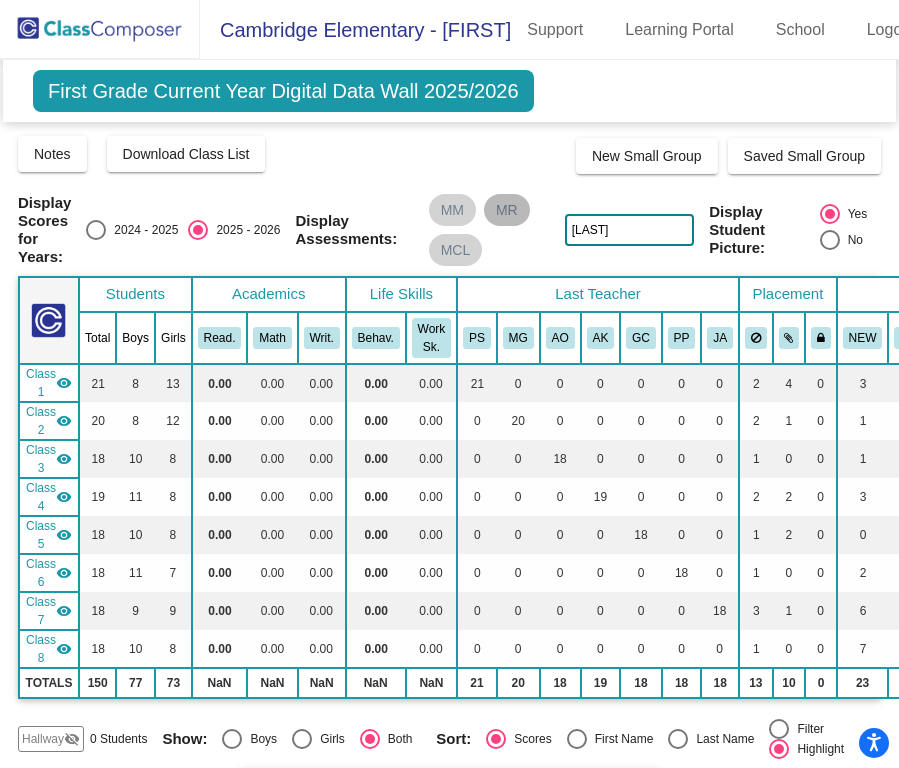 drag, startPoint x: 618, startPoint y: 224, endPoint x: 492, endPoint y: 205, distance: 127.424484 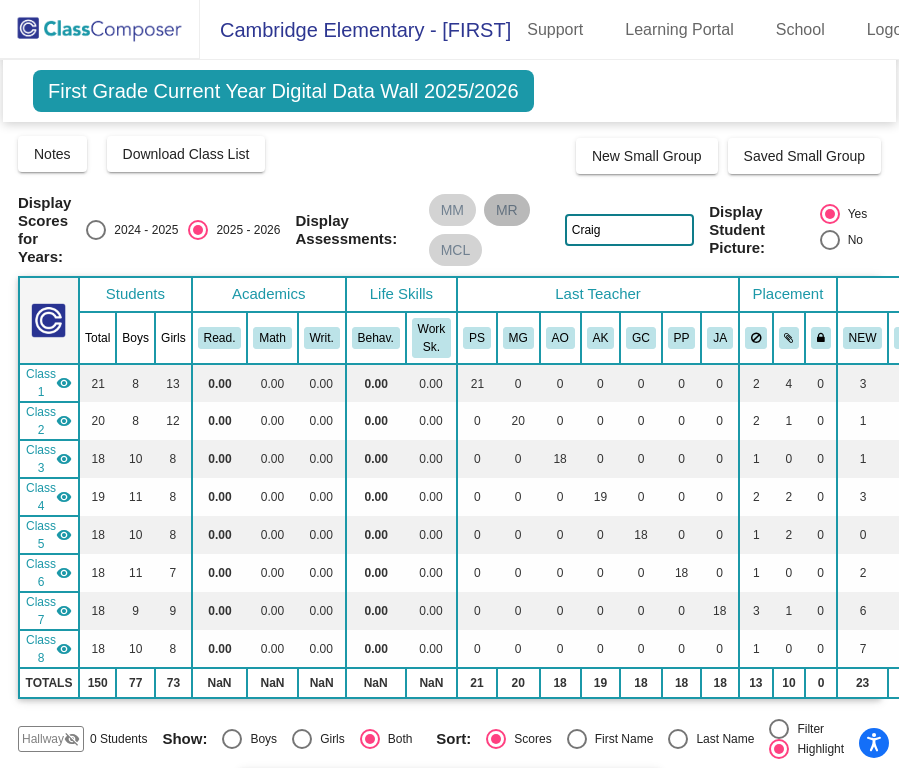 type on "Craig" 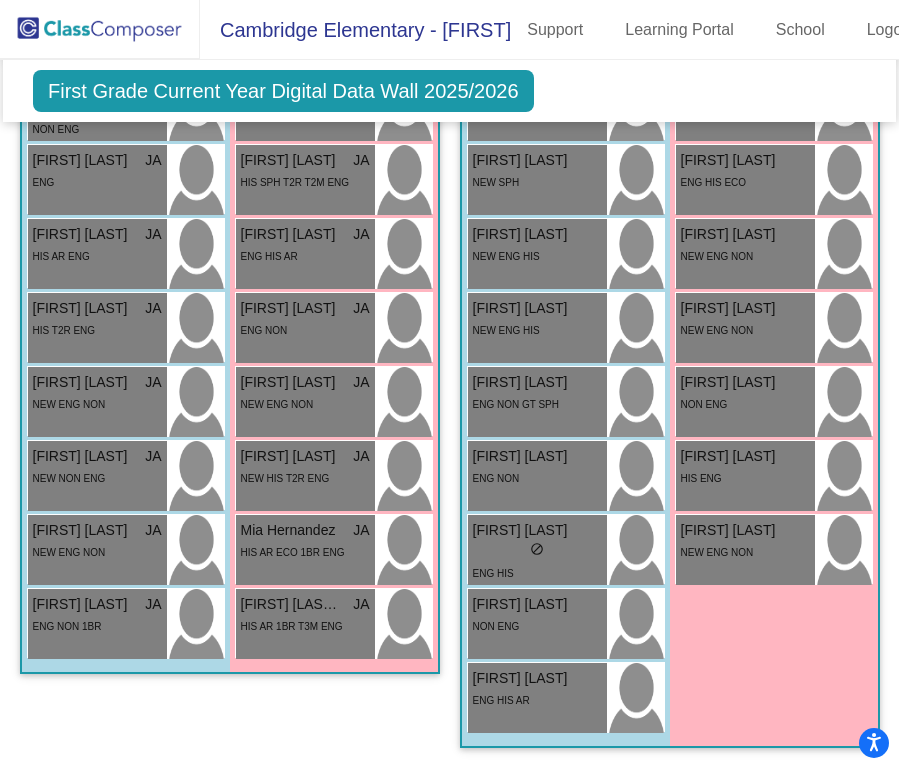 scroll, scrollTop: 7341, scrollLeft: 0, axis: vertical 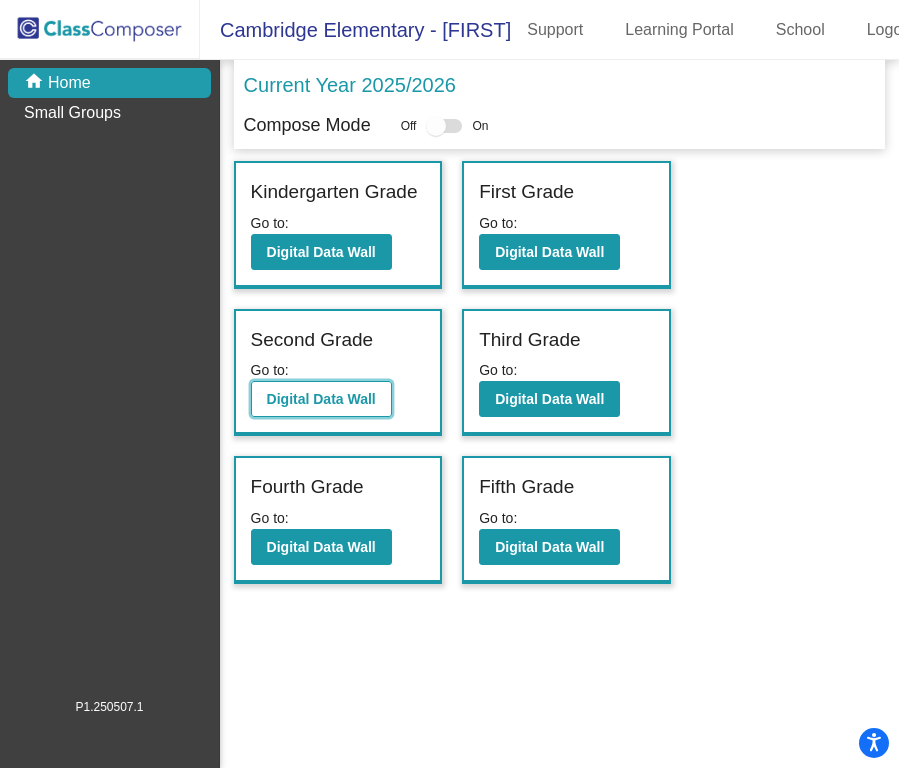 click on "Digital Data Wall" 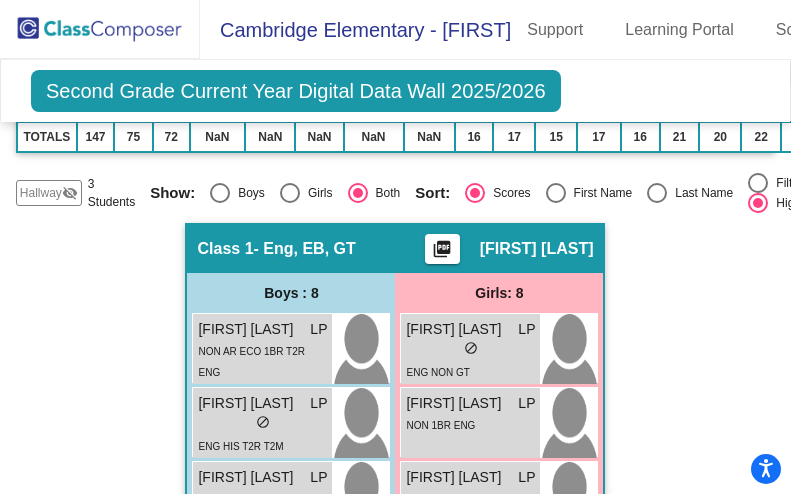 scroll, scrollTop: 0, scrollLeft: 0, axis: both 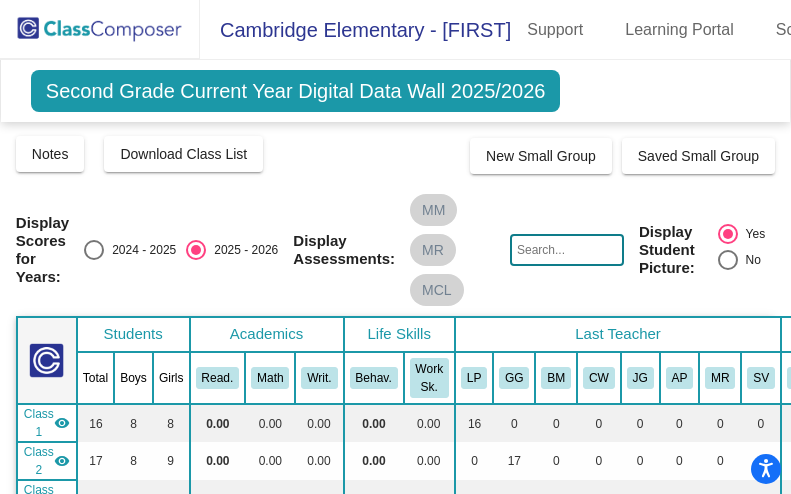 click 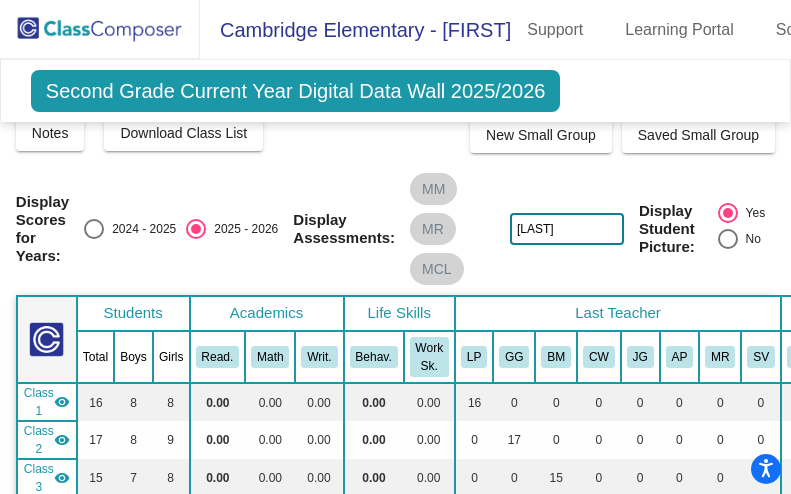 scroll, scrollTop: 0, scrollLeft: 0, axis: both 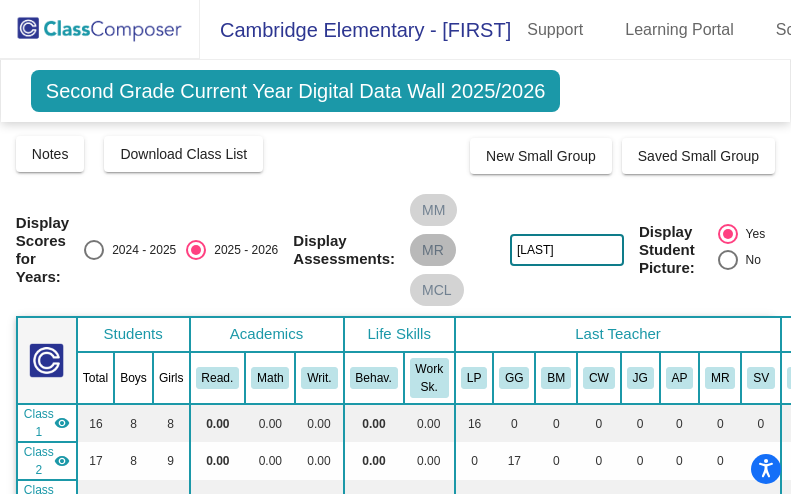 drag, startPoint x: 547, startPoint y: 249, endPoint x: 436, endPoint y: 237, distance: 111.64677 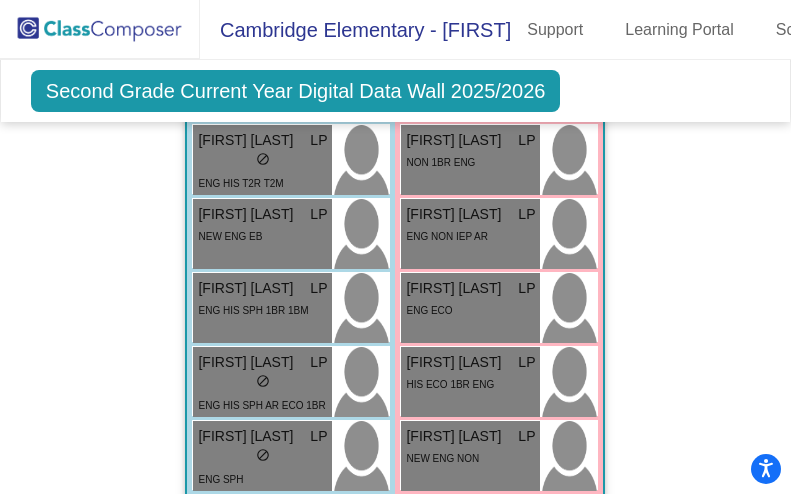 scroll, scrollTop: 0, scrollLeft: 0, axis: both 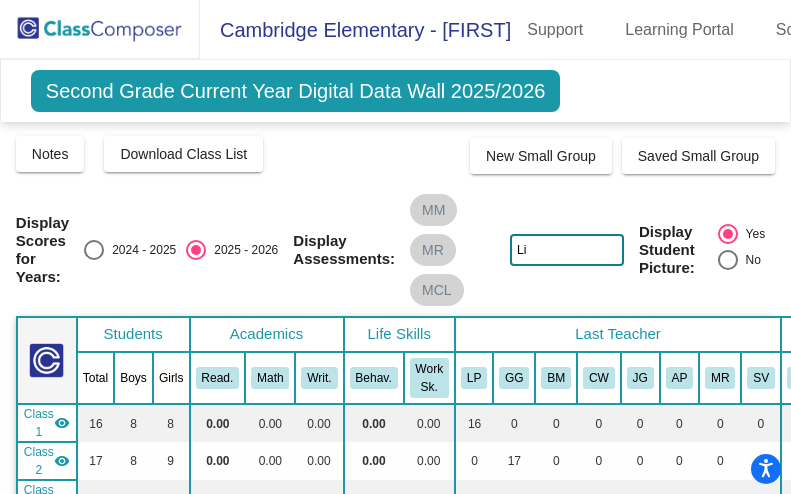 type on "L" 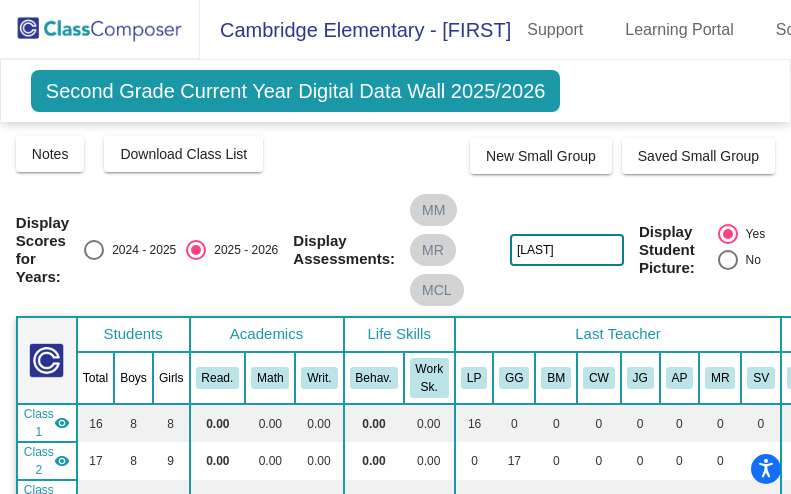 type on "Oliver" 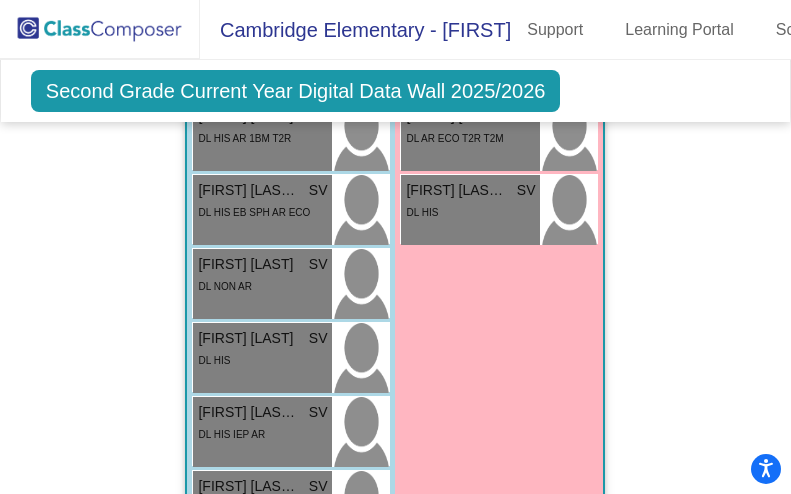 scroll, scrollTop: 7433, scrollLeft: 0, axis: vertical 